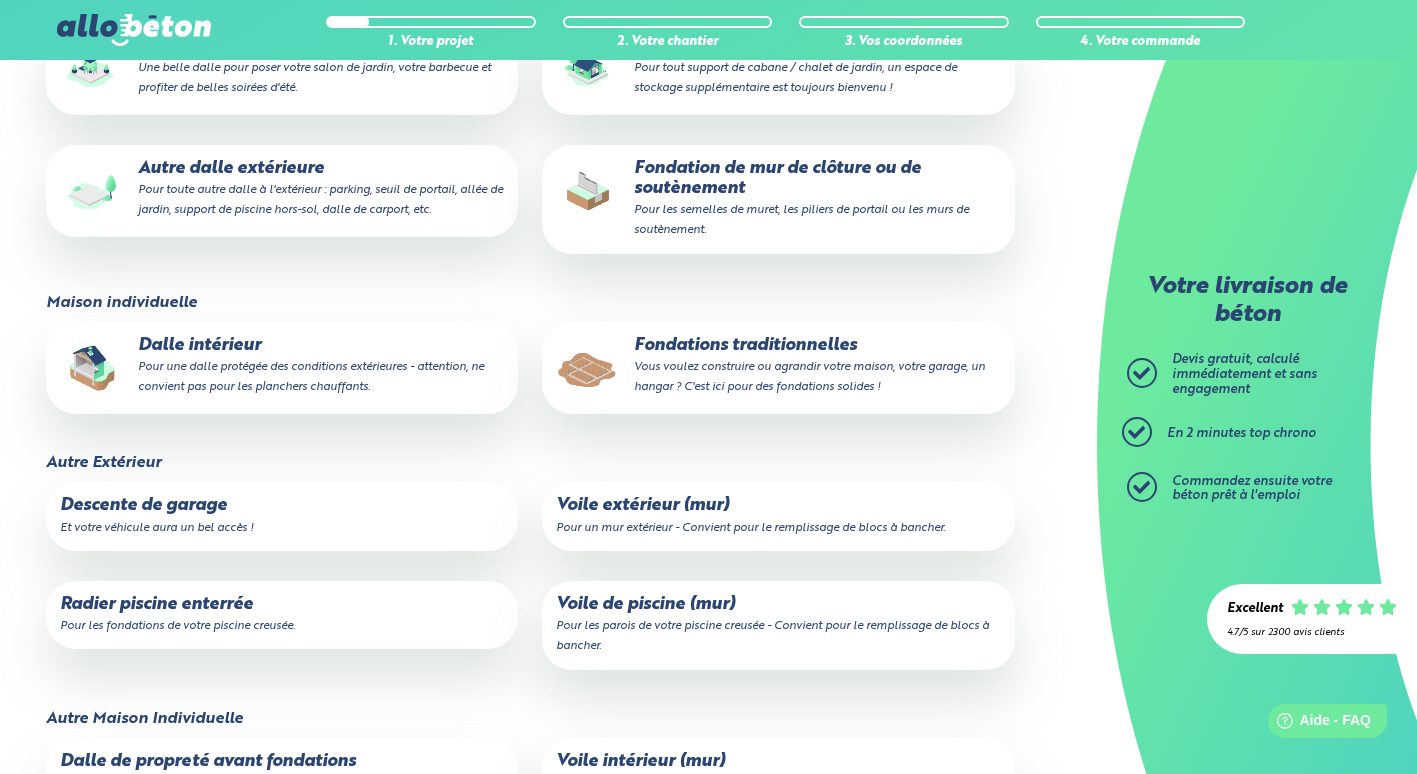 scroll, scrollTop: 0, scrollLeft: 0, axis: both 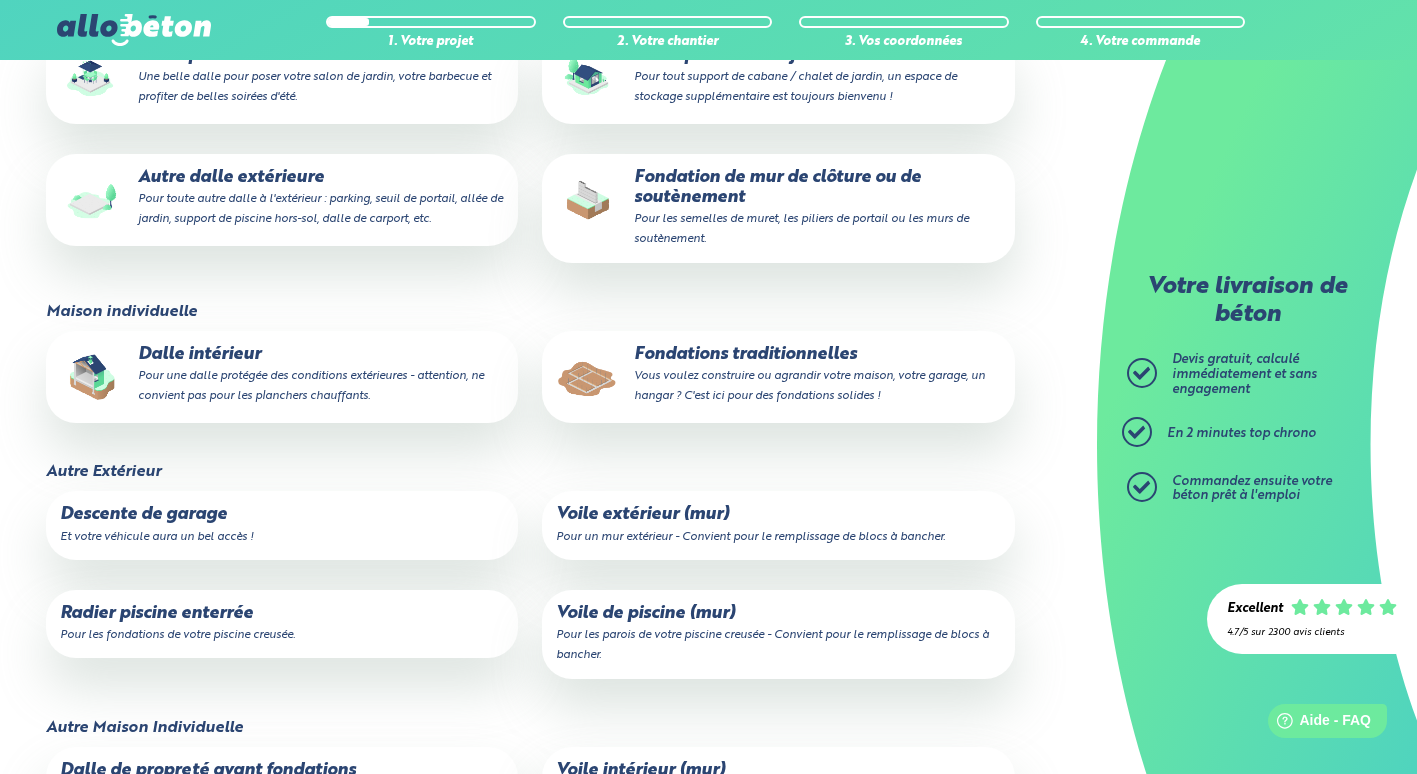 click on "Dalle intérieur
Pour une dalle protégée des conditions extérieures - attention, ne convient pas pour les planchers chauffants." at bounding box center [282, 375] 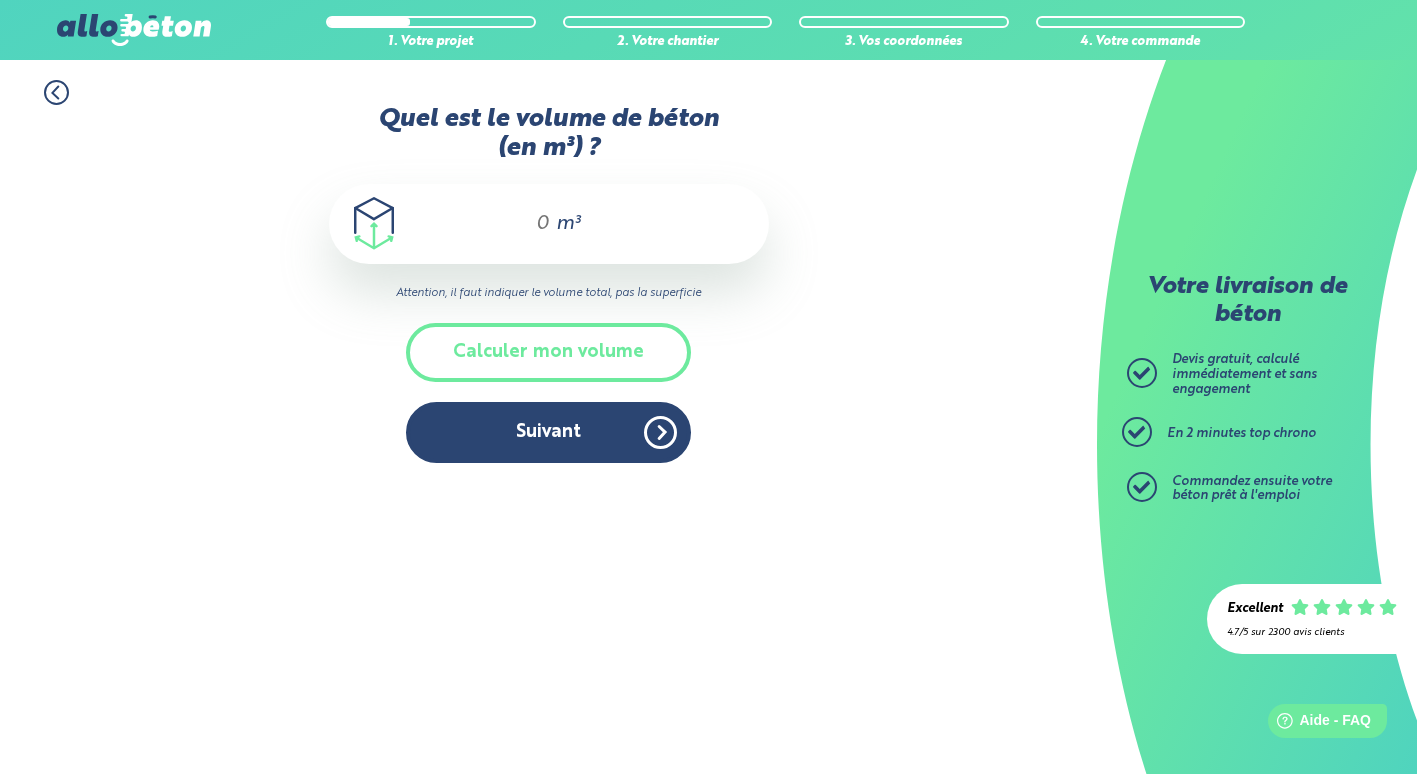scroll, scrollTop: 0, scrollLeft: 0, axis: both 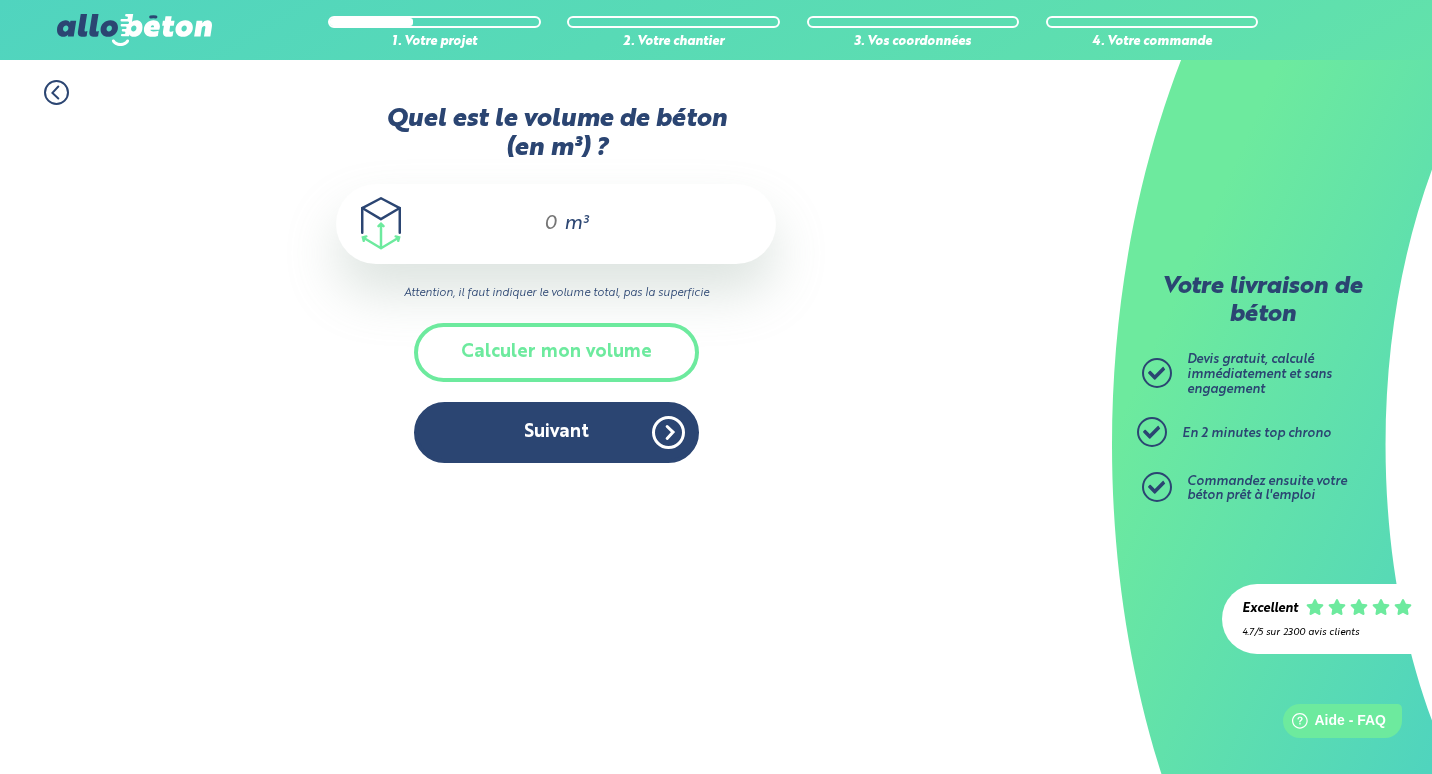 click on "Quel est le volume de béton (en m³) ?" at bounding box center [542, 224] 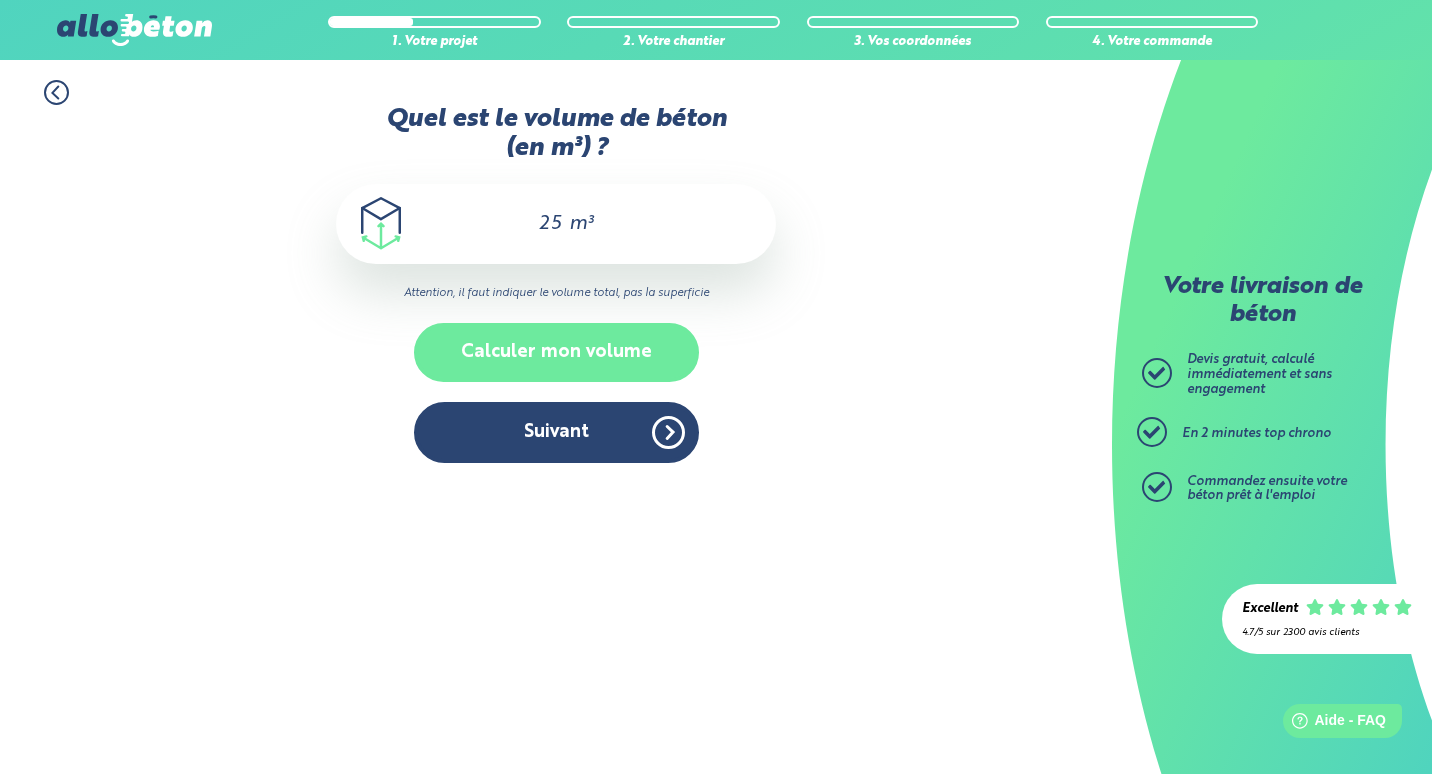 click on "Calculer mon volume" at bounding box center (556, 352) 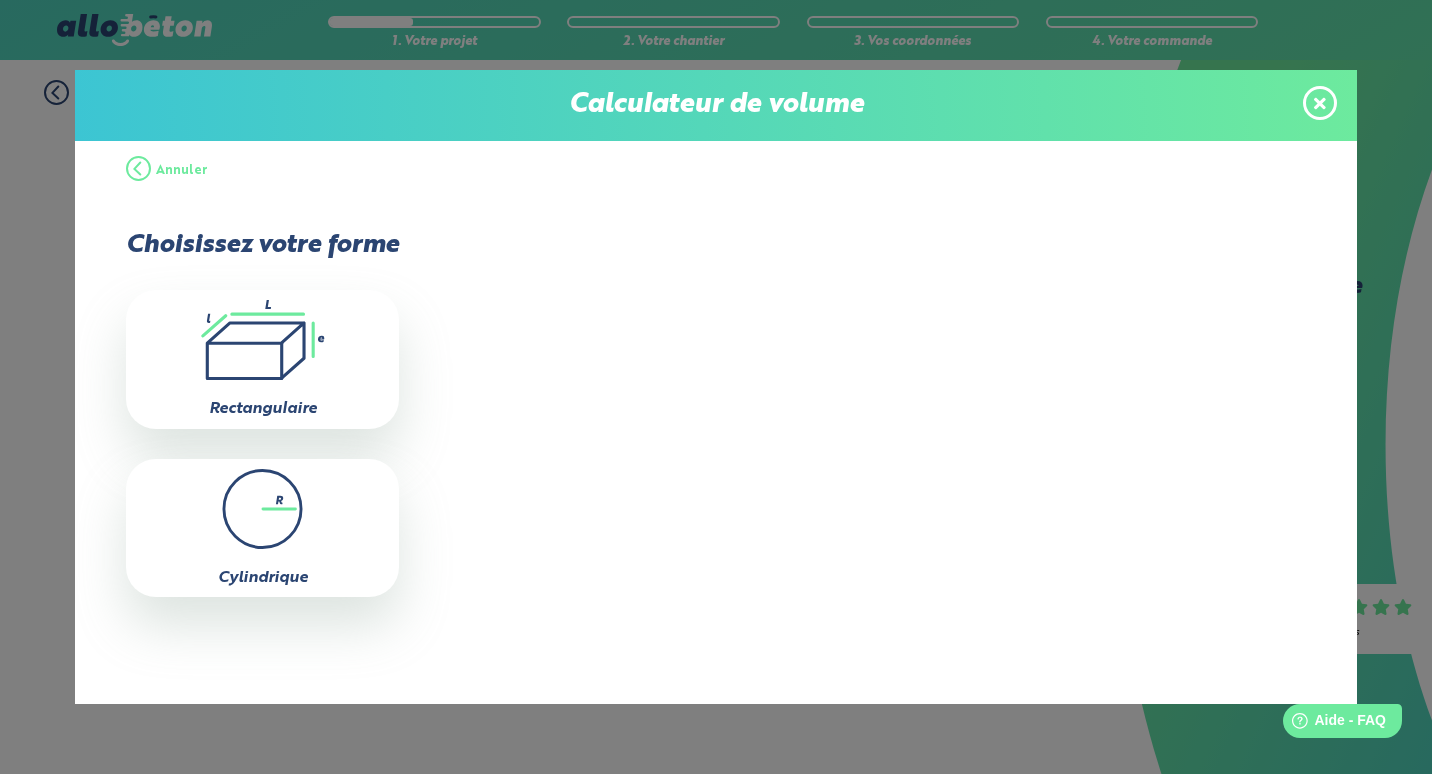 click on ".icon-calc-rectanglea{fill:none;stroke-linecap:round;stroke-width:3px;stroke:#6dea9e;stroke-linejoin:round}.icon-calc-rectangleb{fill:#2b4572}" 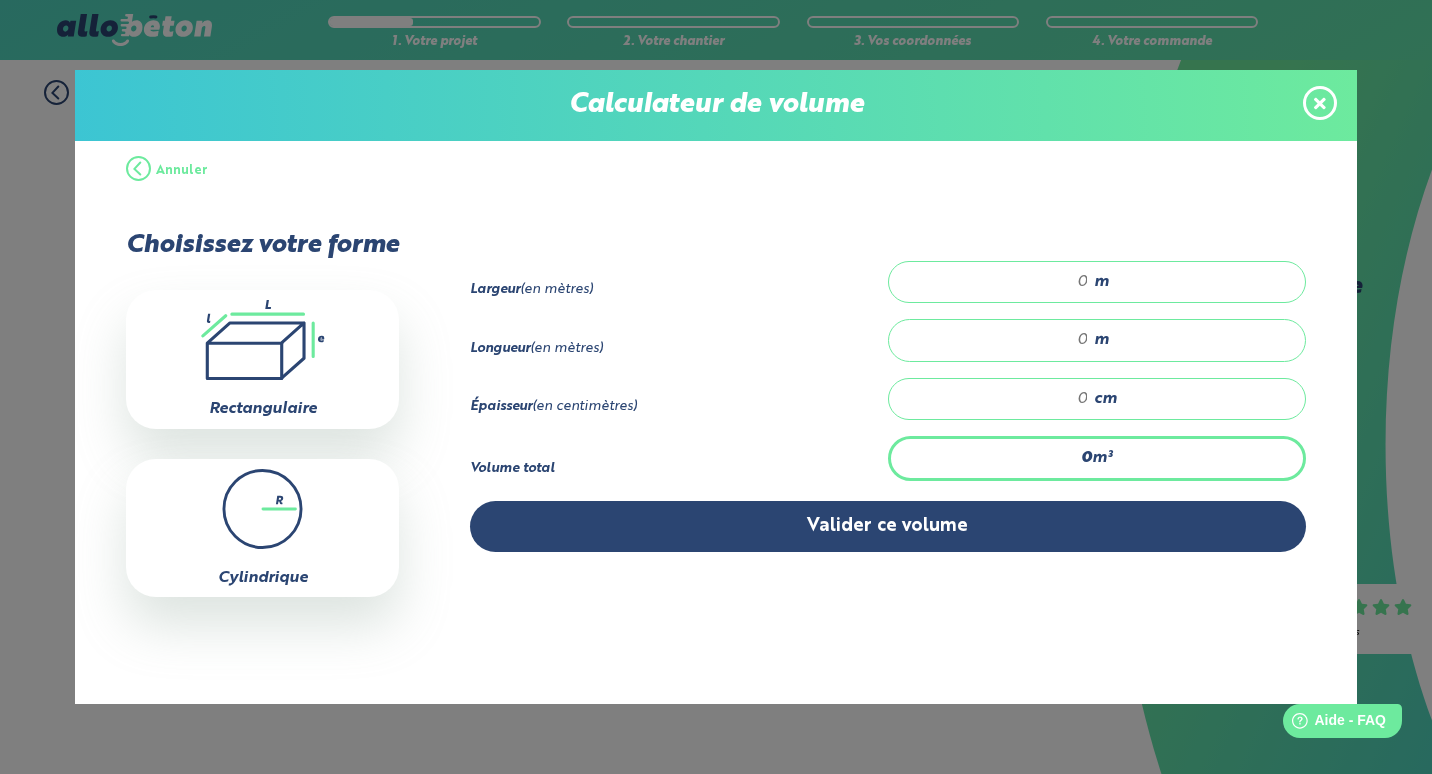 click 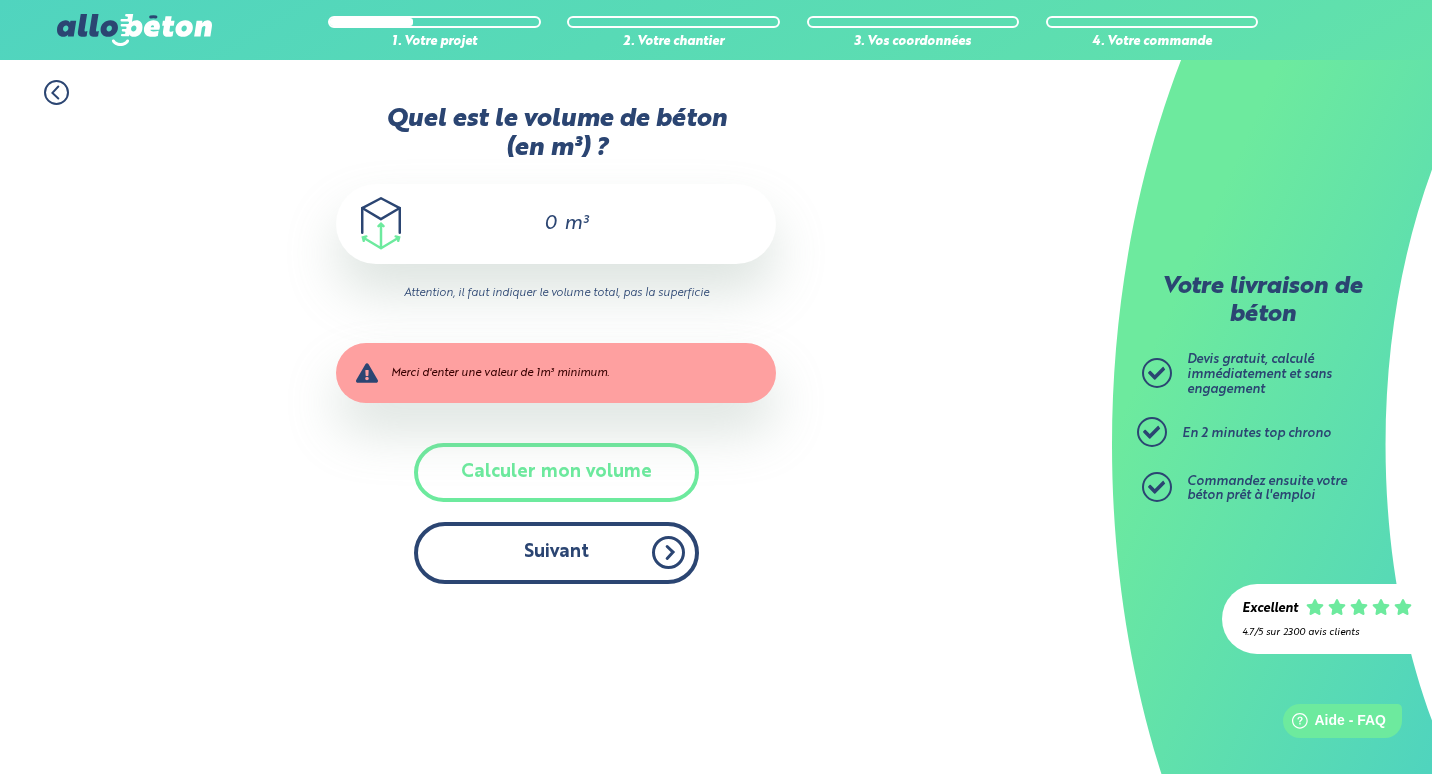 click on "Suivant" at bounding box center (556, 552) 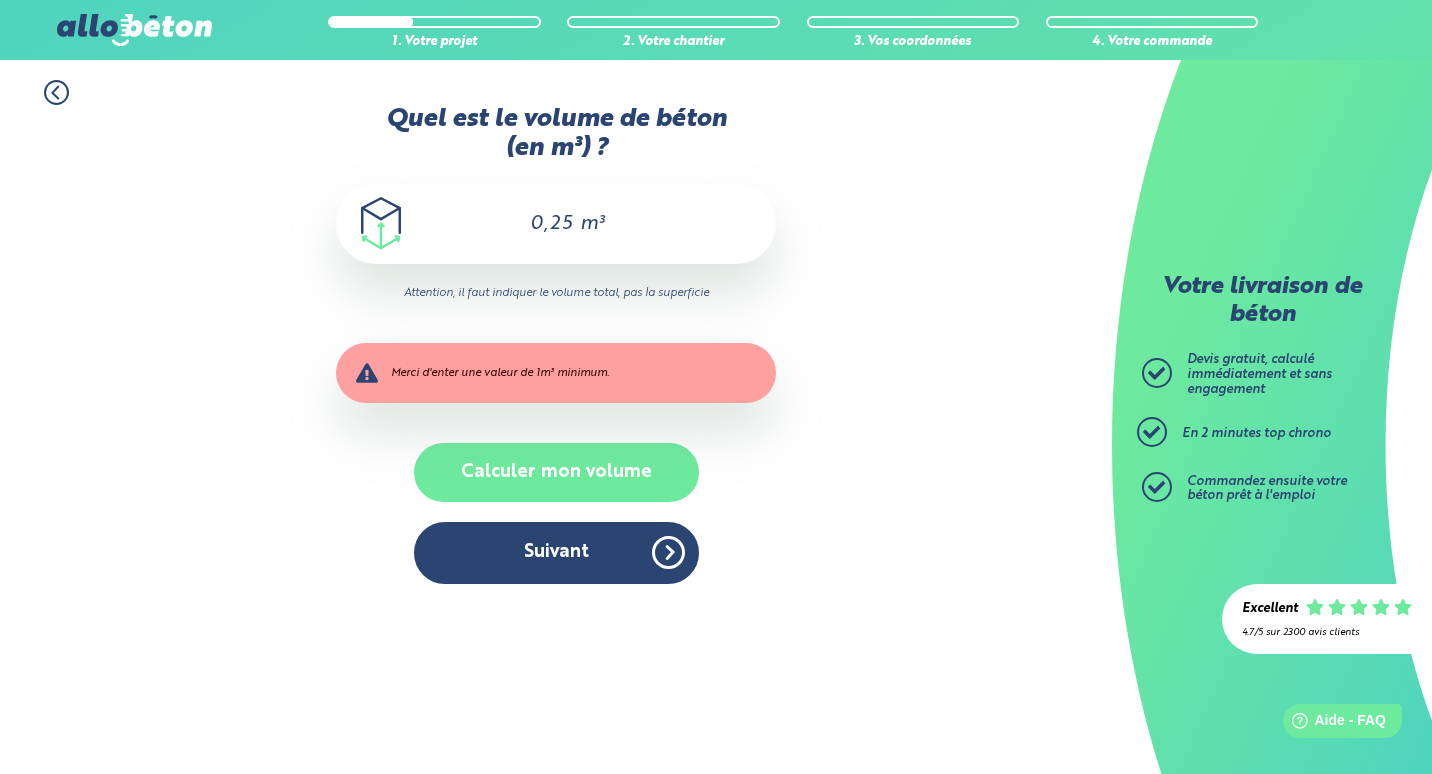 click on "Quel est le volume de béton (en m³) ?
0,25
m³
Attention, il faut indiquer le volume total, pas la superficie
Merci d'enter une valeur de 1m³ minimum.
Ce volume sera arrondi à 0,25m³ au-dessus
Etes-vous sûr d'avoir indiqué le bon volume ? Par exemple, 30m³ correspondent à 4 camions toupies pleins. Cela permet de couler une dalle de 300m² sur 10 cm d'épaisseur.
Veuillez saisir un volume inférieur à 50m³ (7 camions toupies complets).
Calculer mon volume
Suivant" at bounding box center (556, 354) 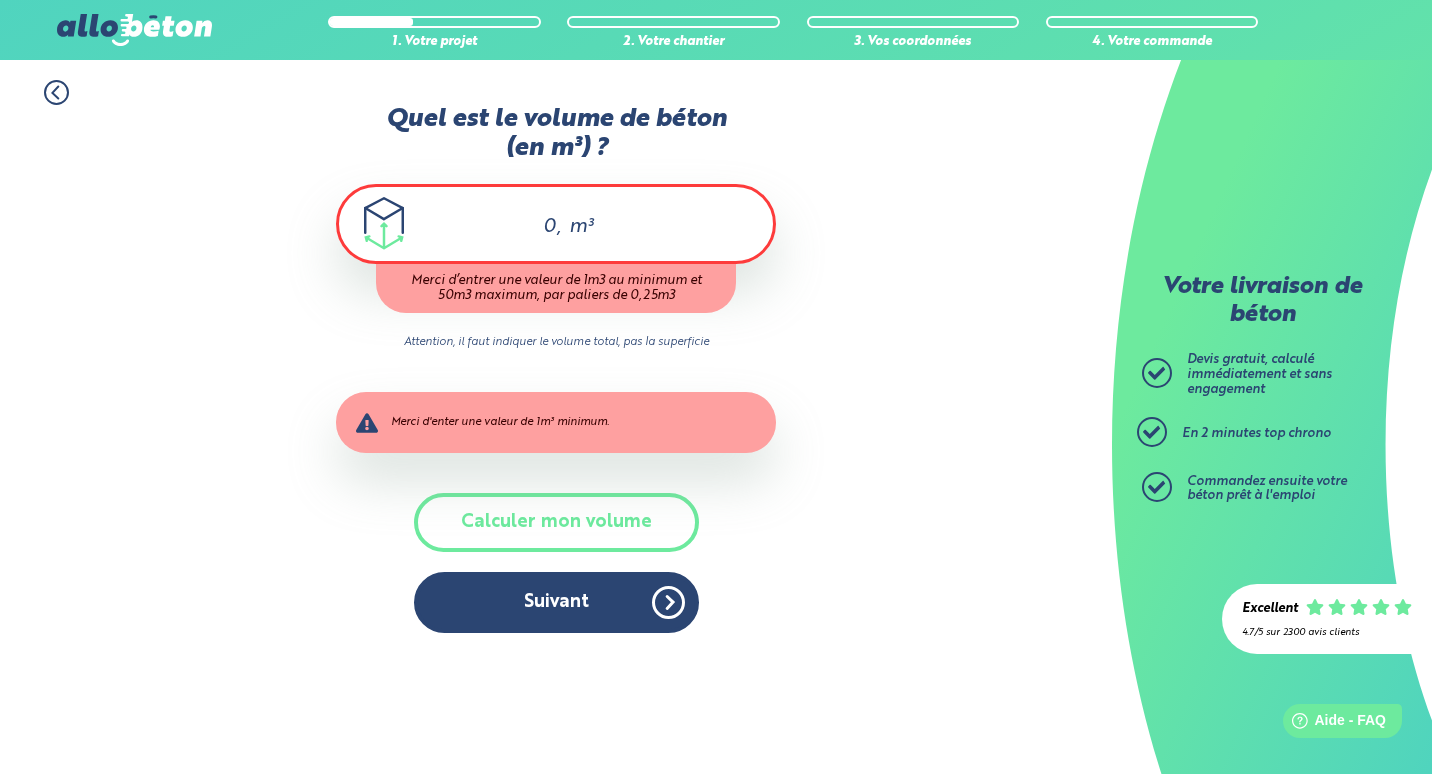 type on "0" 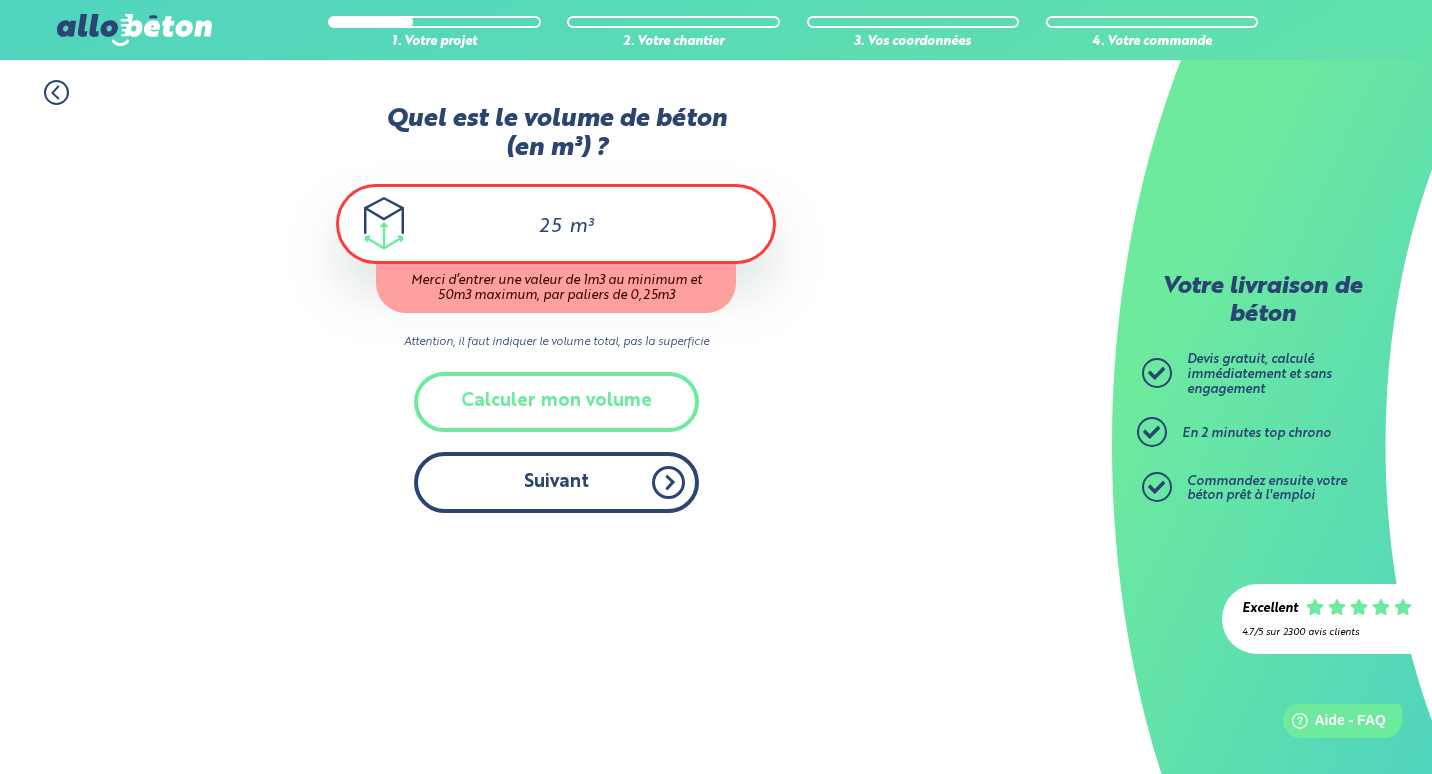 type on "25" 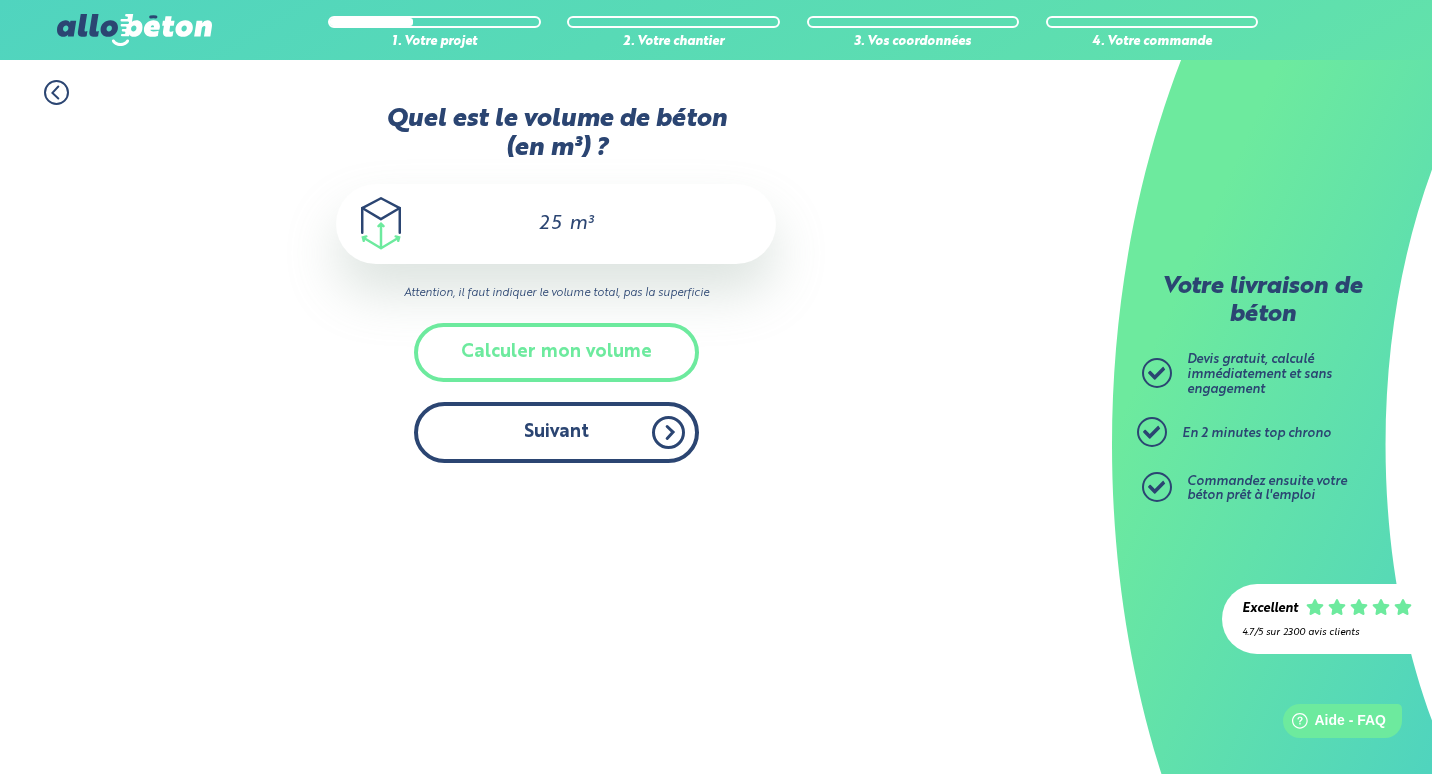 click on "Suivant" at bounding box center [556, 432] 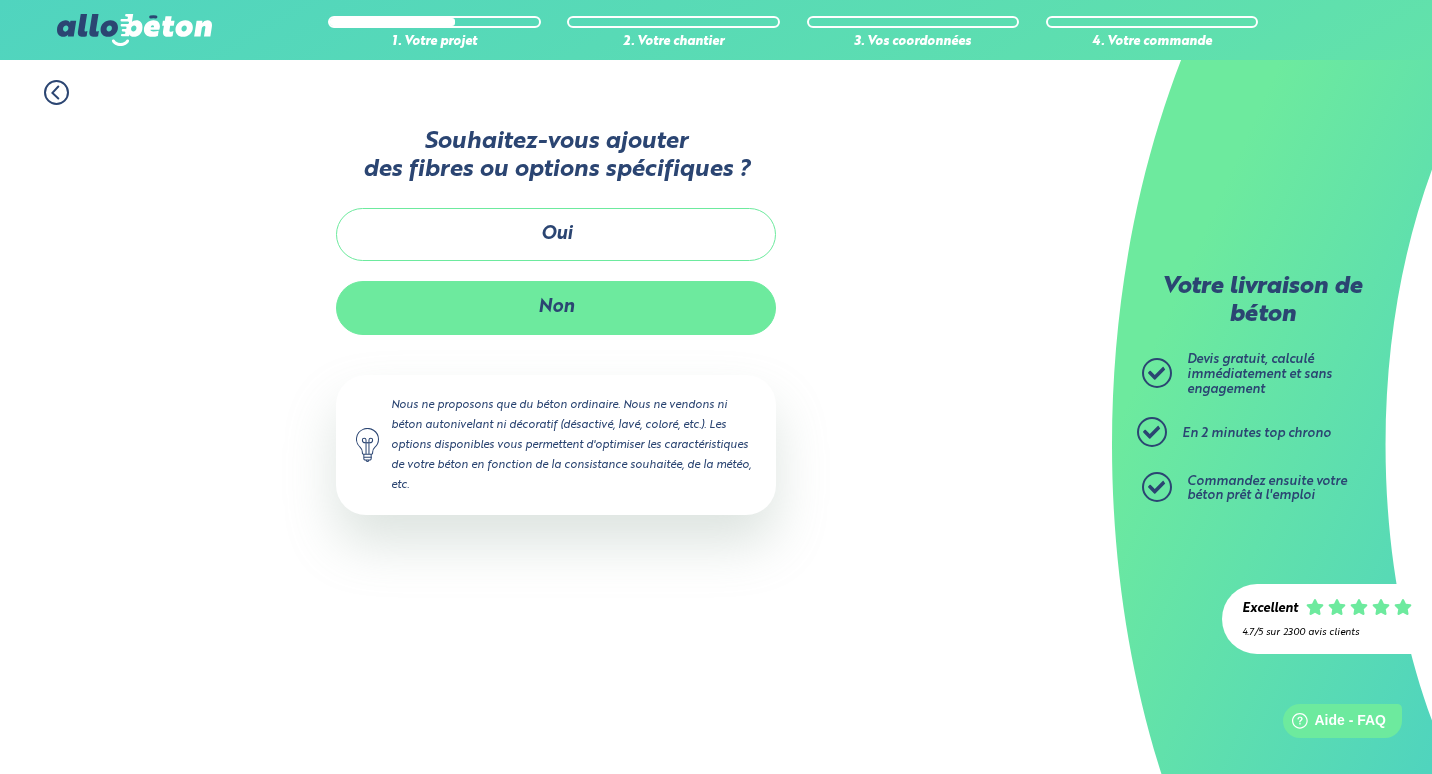 click on "Non" at bounding box center (556, 307) 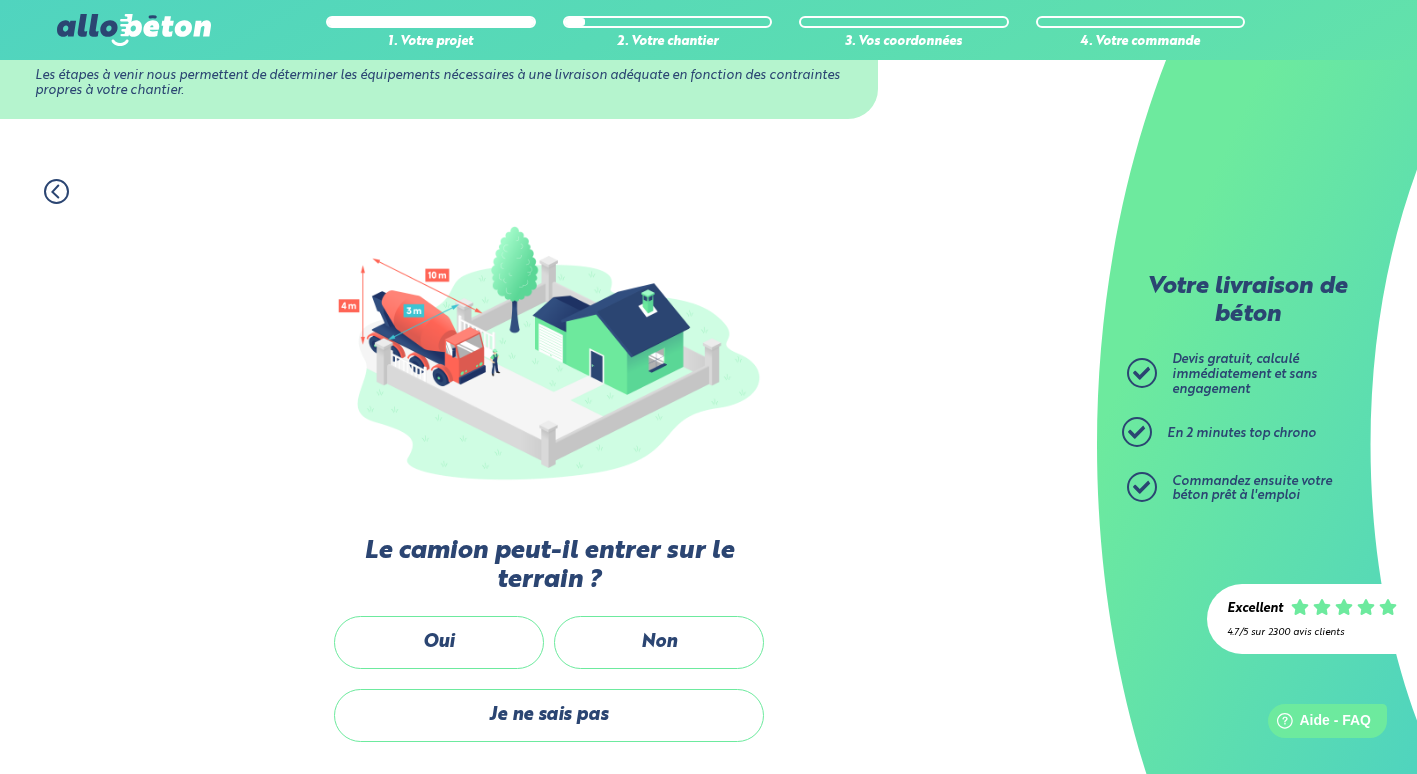scroll, scrollTop: 200, scrollLeft: 0, axis: vertical 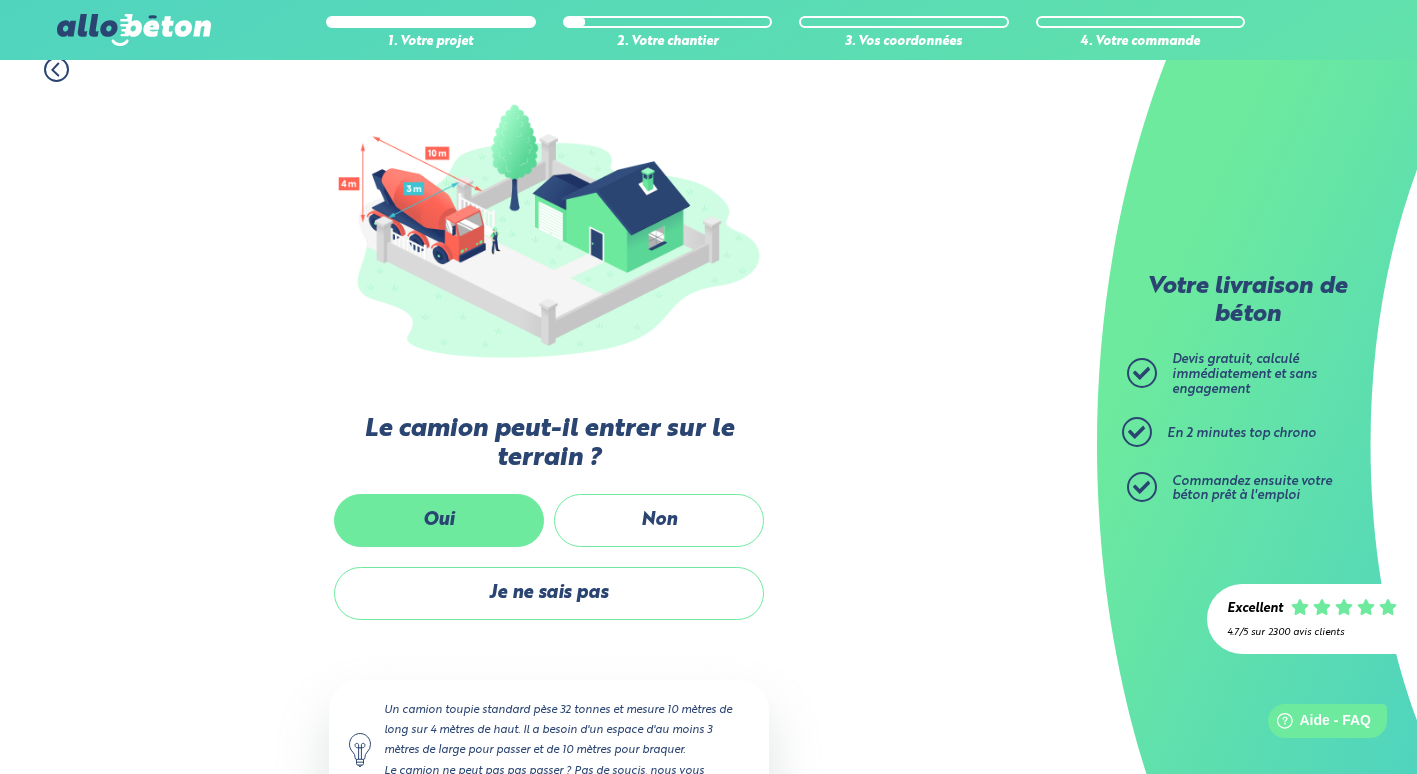 click on "Oui" at bounding box center (439, 520) 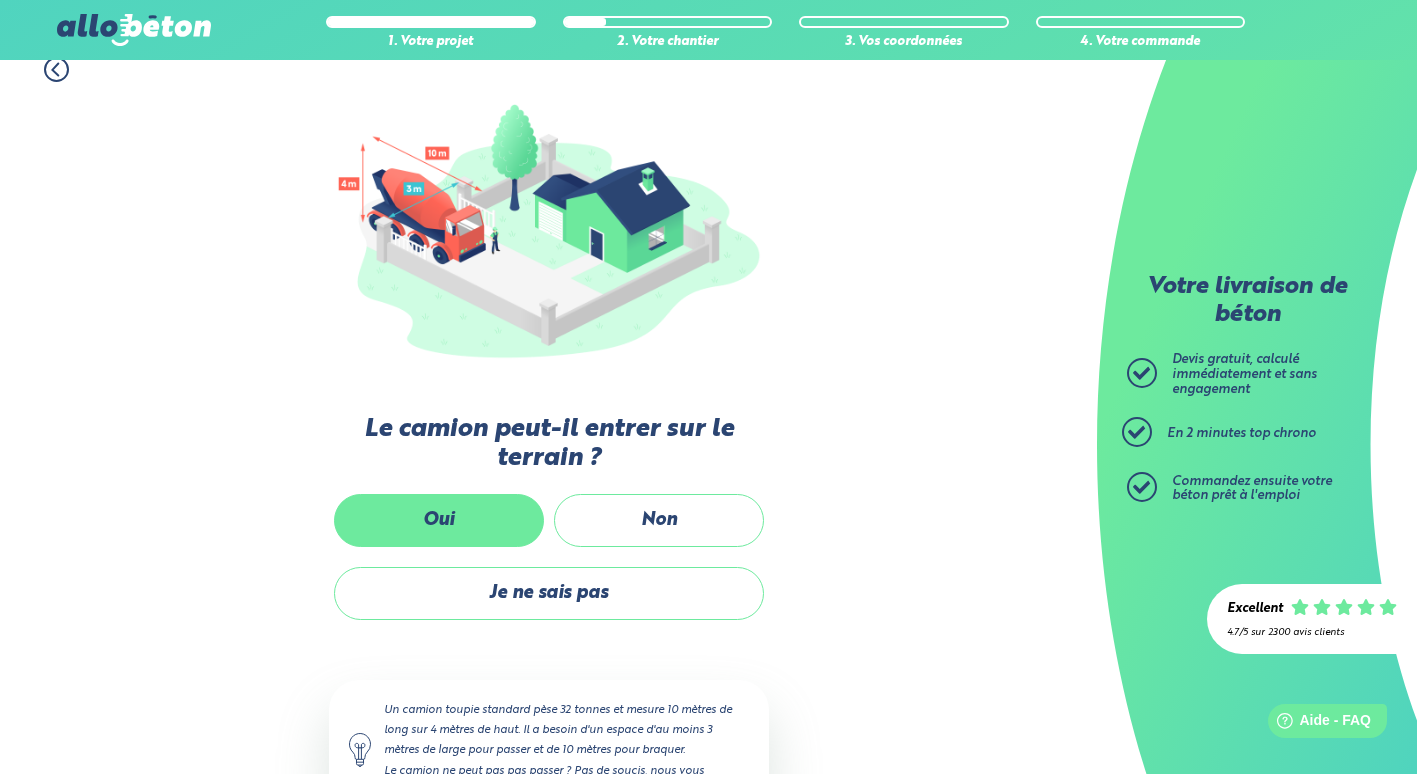 scroll, scrollTop: 0, scrollLeft: 0, axis: both 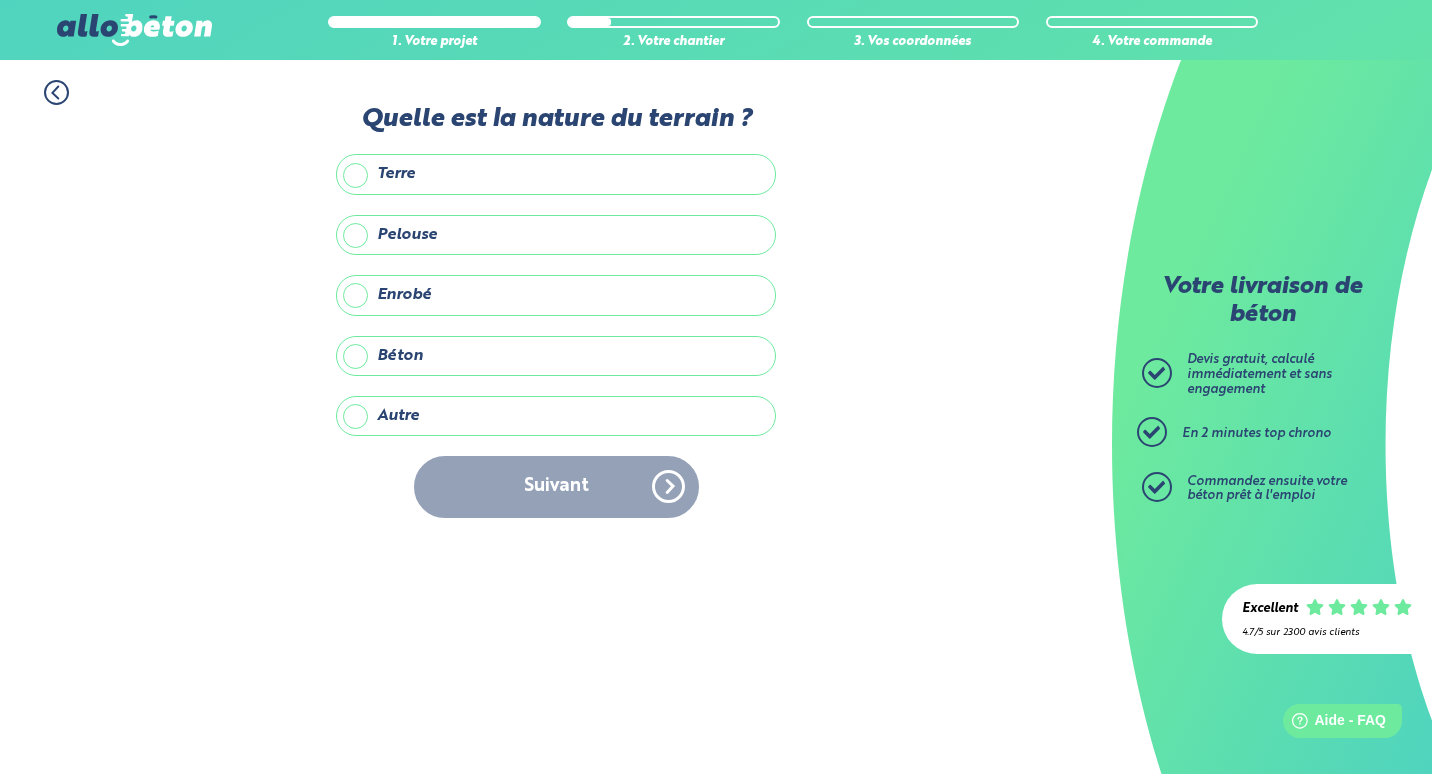click on "Béton" at bounding box center [556, 356] 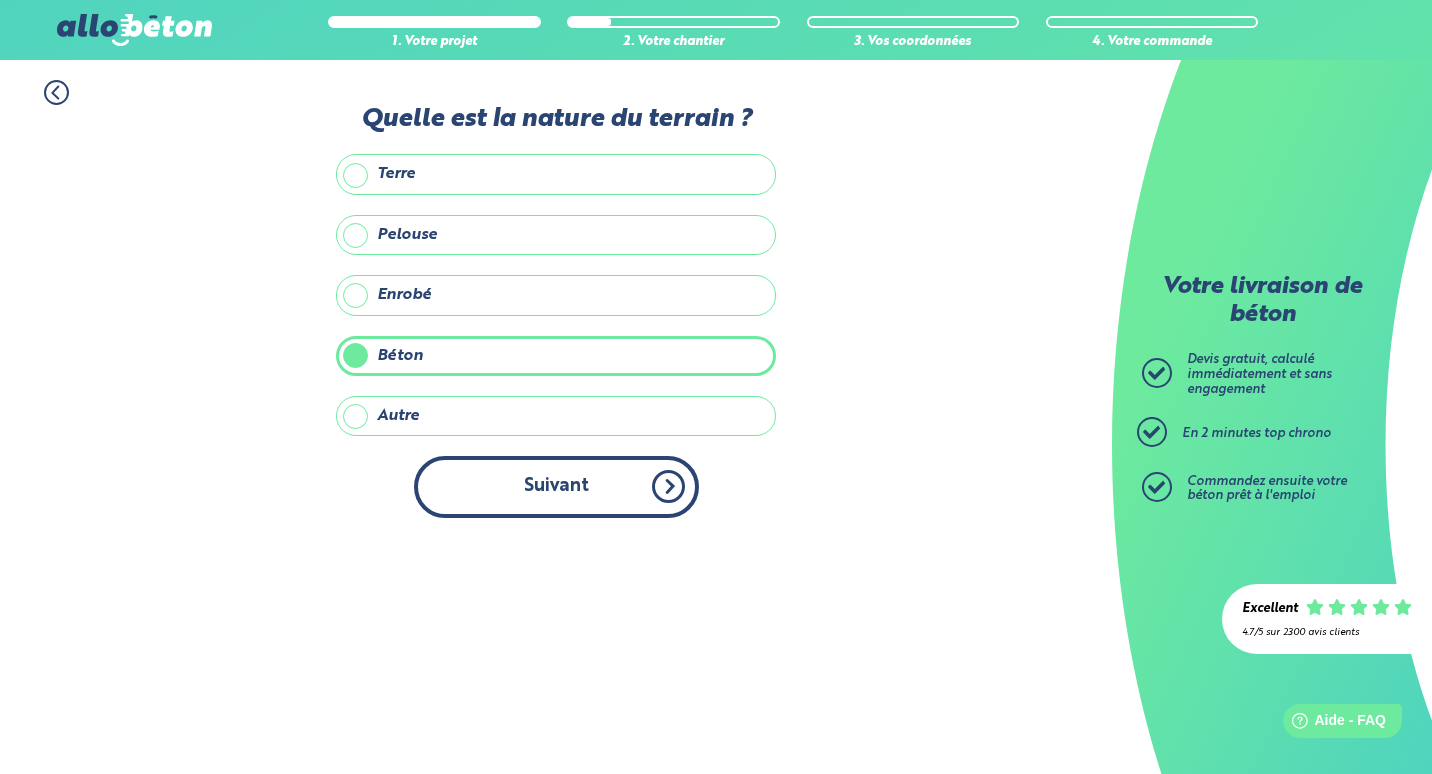 click on "Suivant" at bounding box center (556, 486) 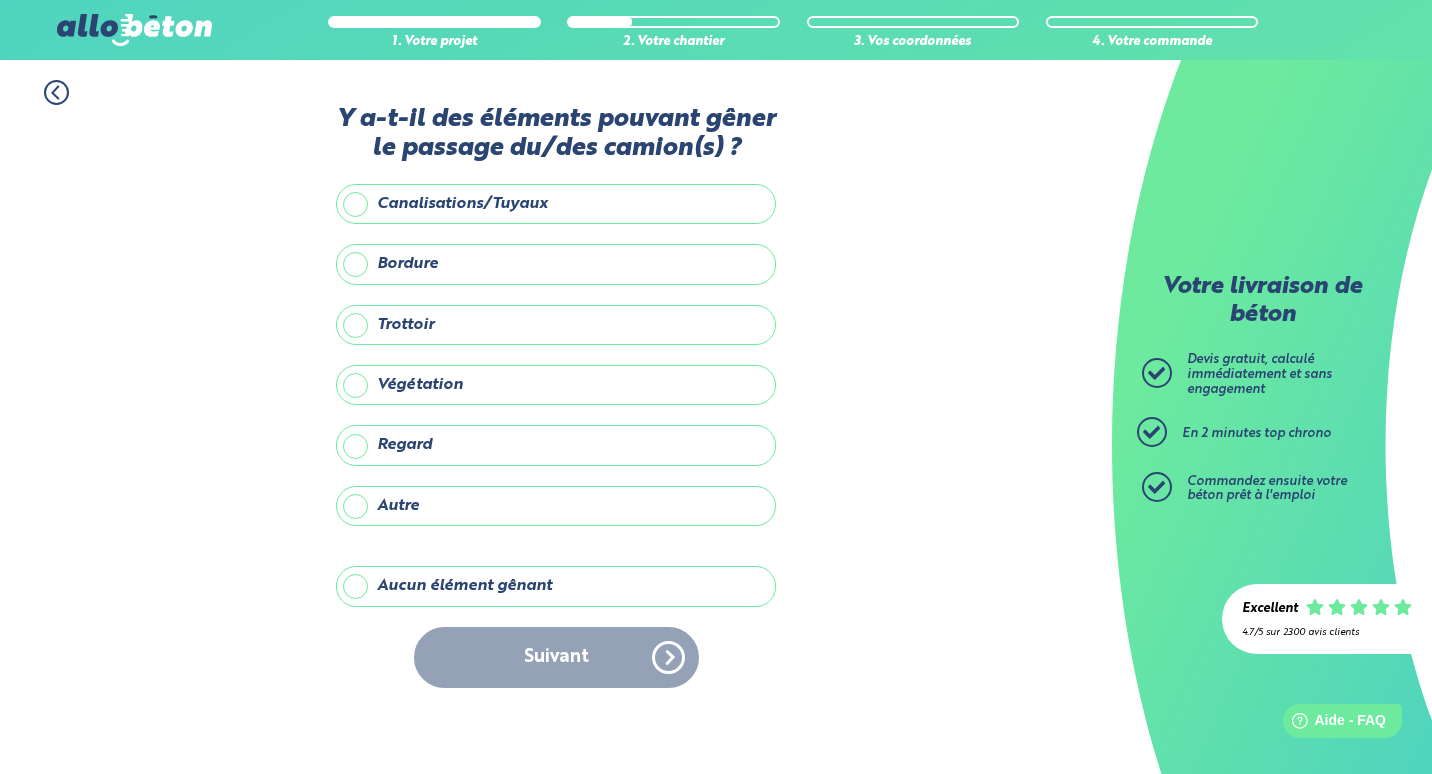 click on "Bordure" at bounding box center [556, 264] 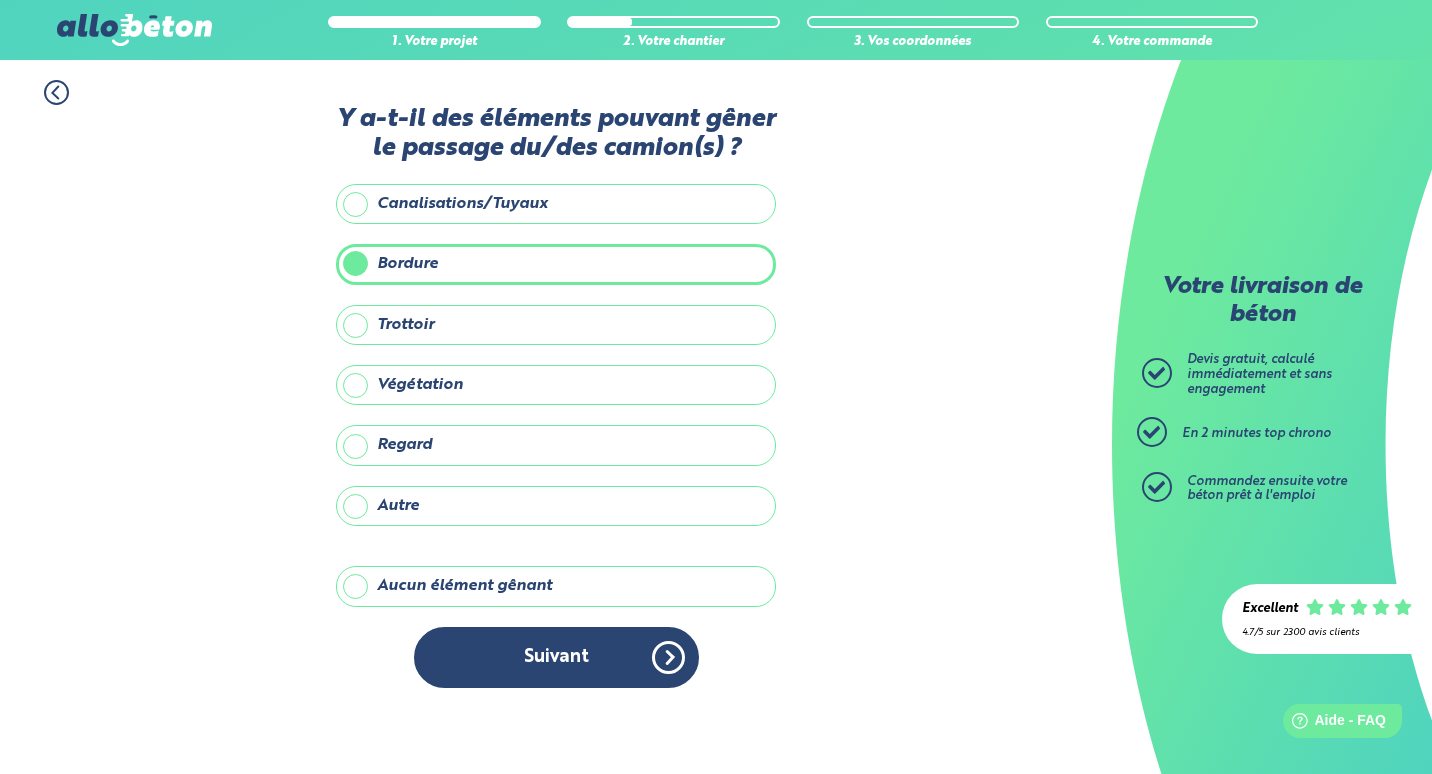 click on "Trottoir" at bounding box center [556, 325] 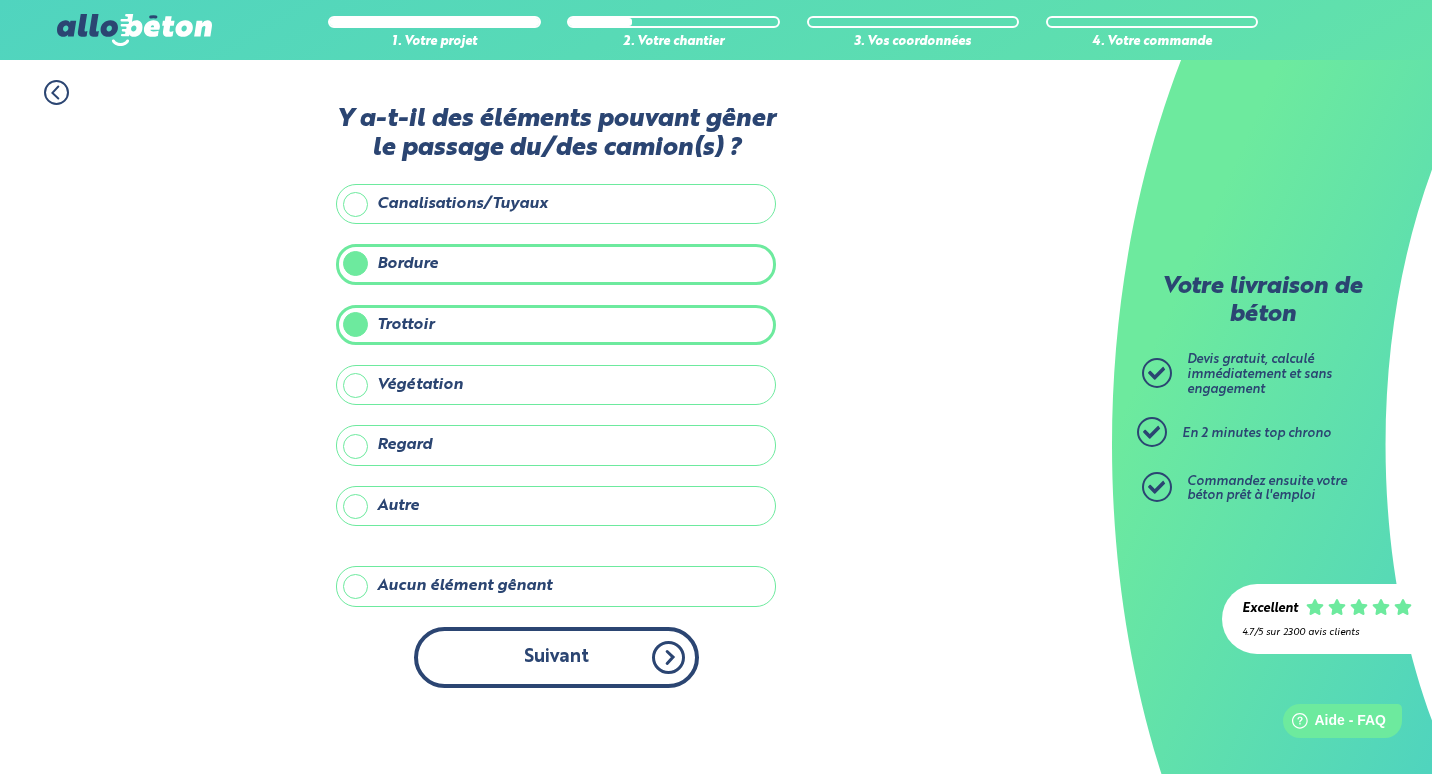 click on "Suivant" at bounding box center (556, 657) 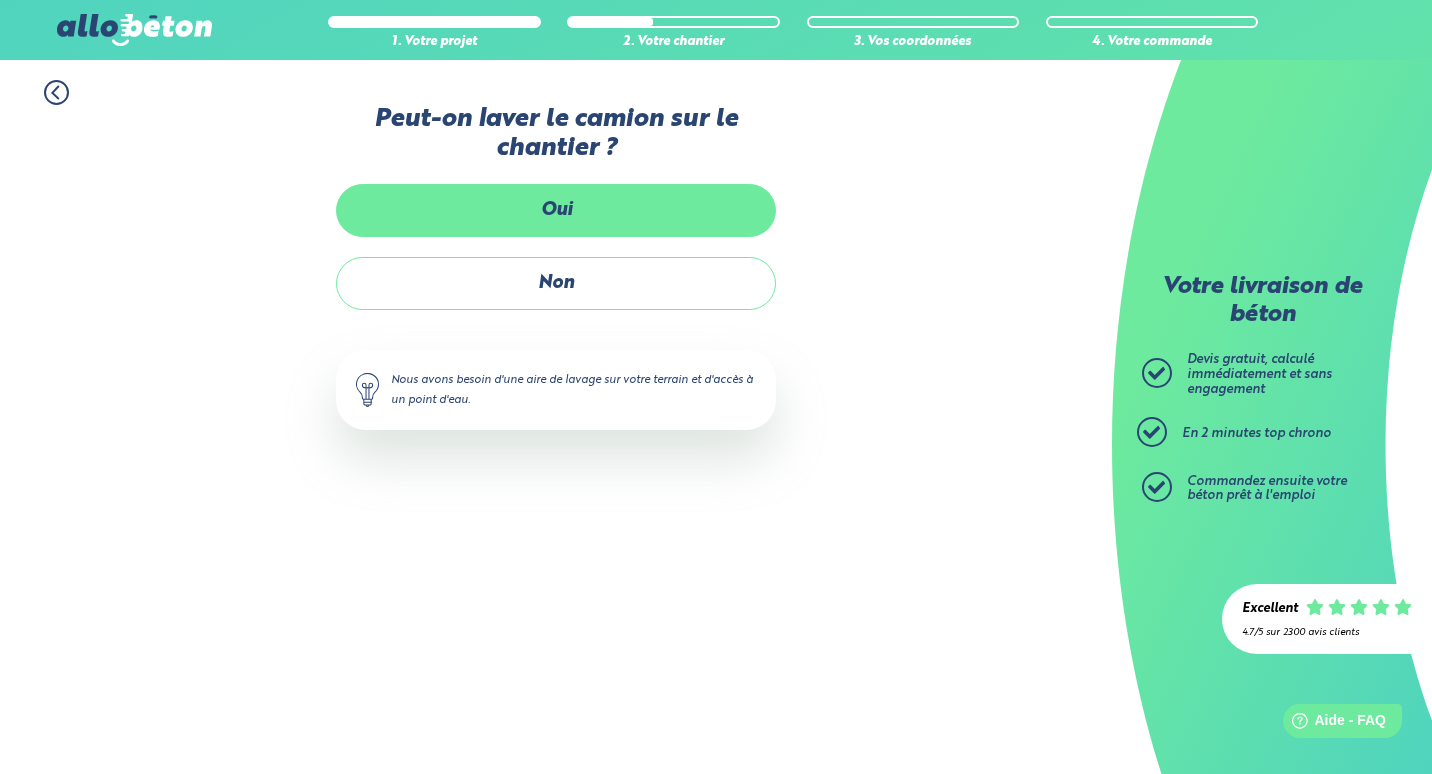 click on "Oui" at bounding box center [556, 210] 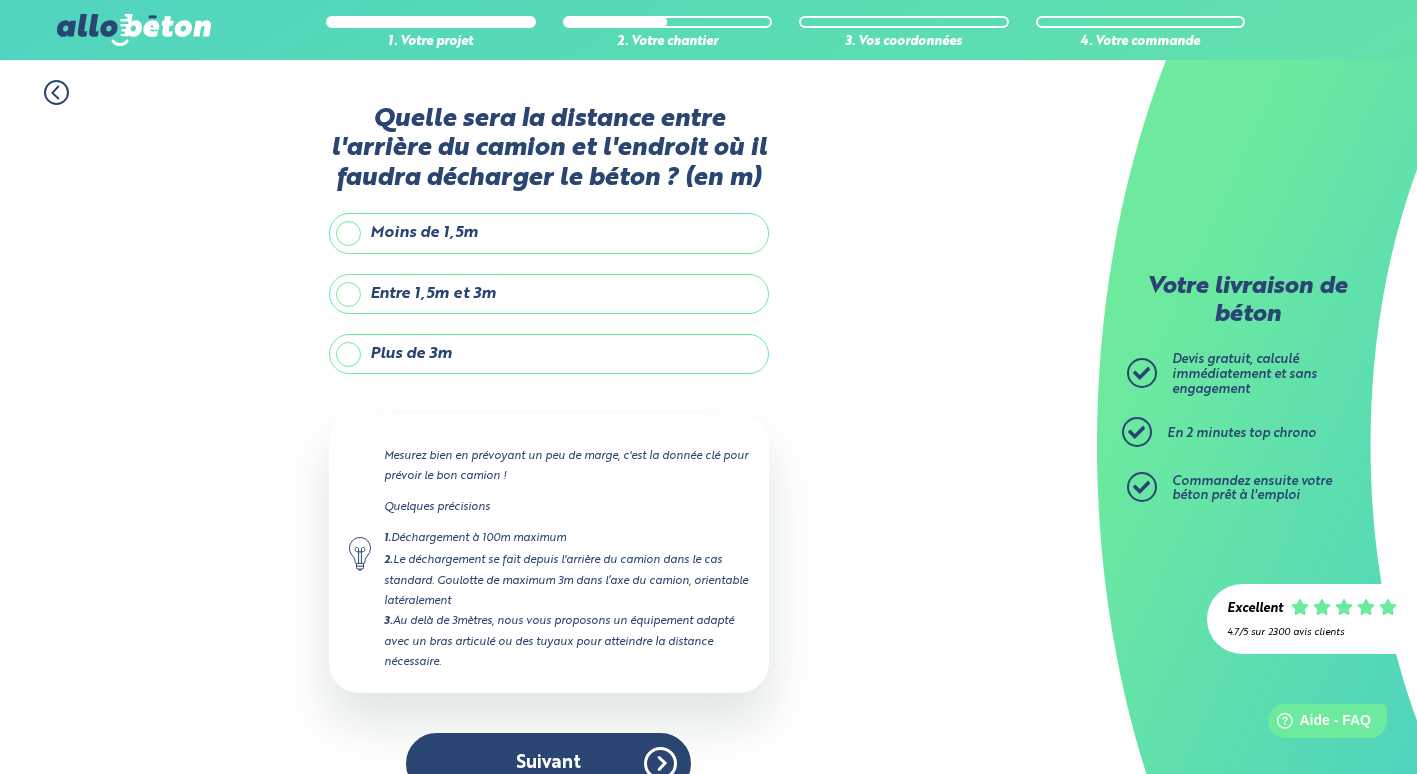 click on "Entre 1,5m et 3m" at bounding box center [549, 294] 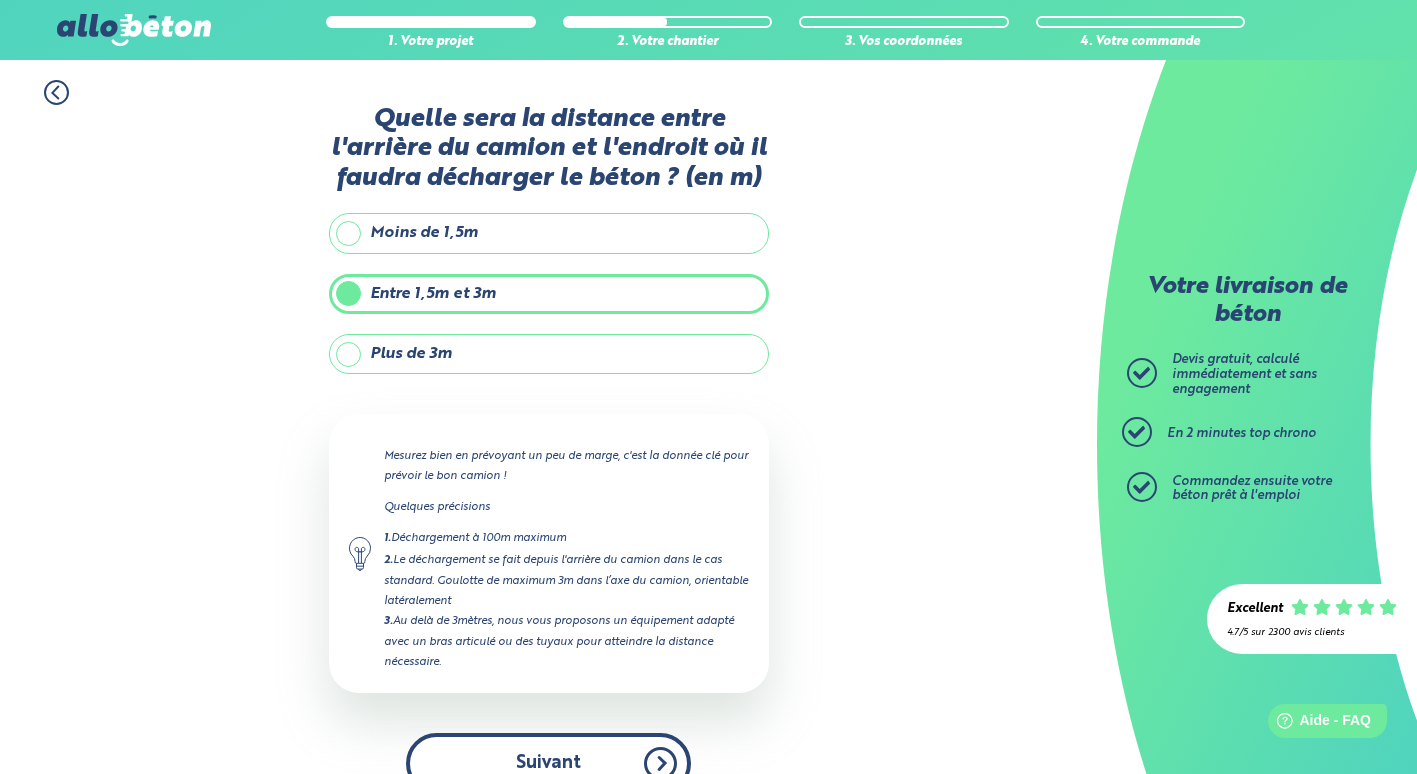 click on "Suivant" at bounding box center [548, 763] 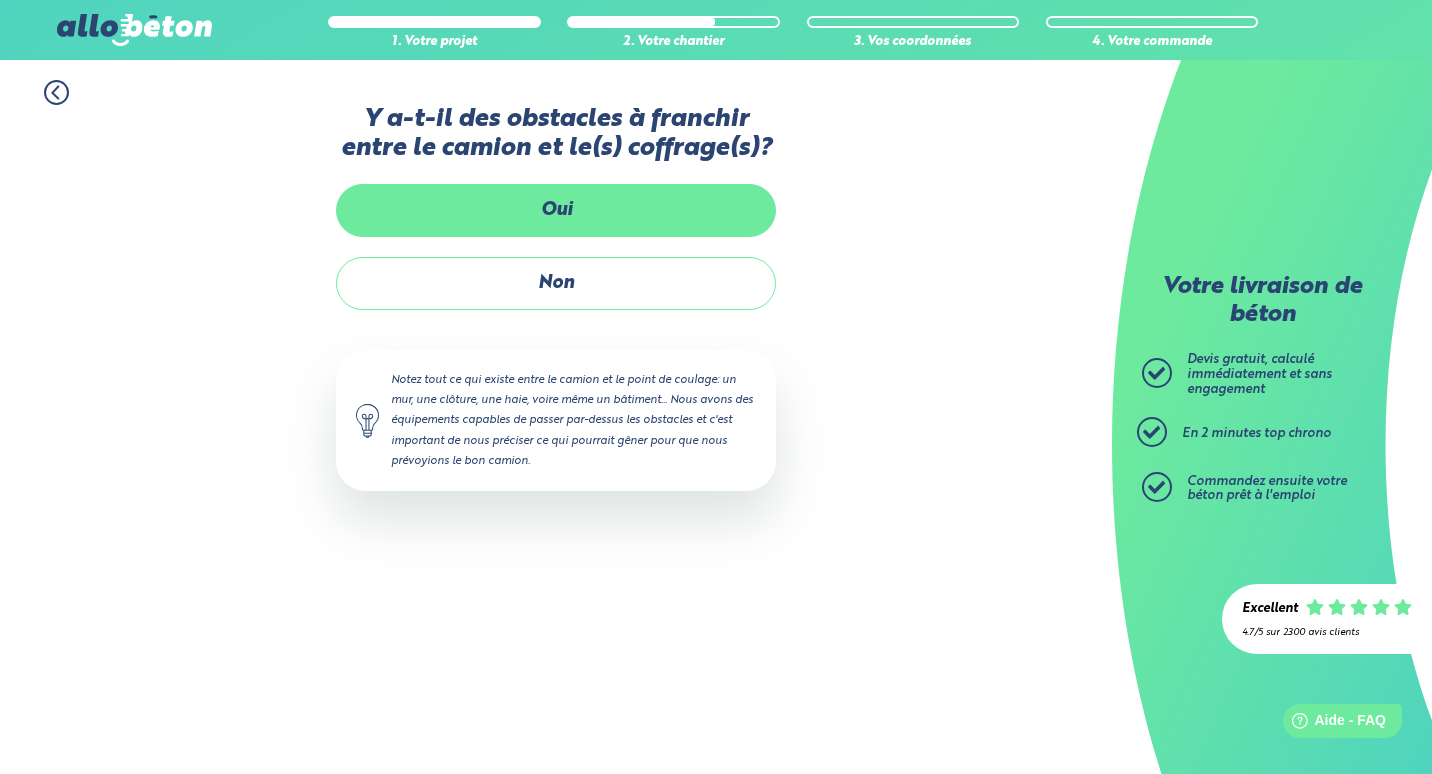 click on "Oui" at bounding box center [556, 210] 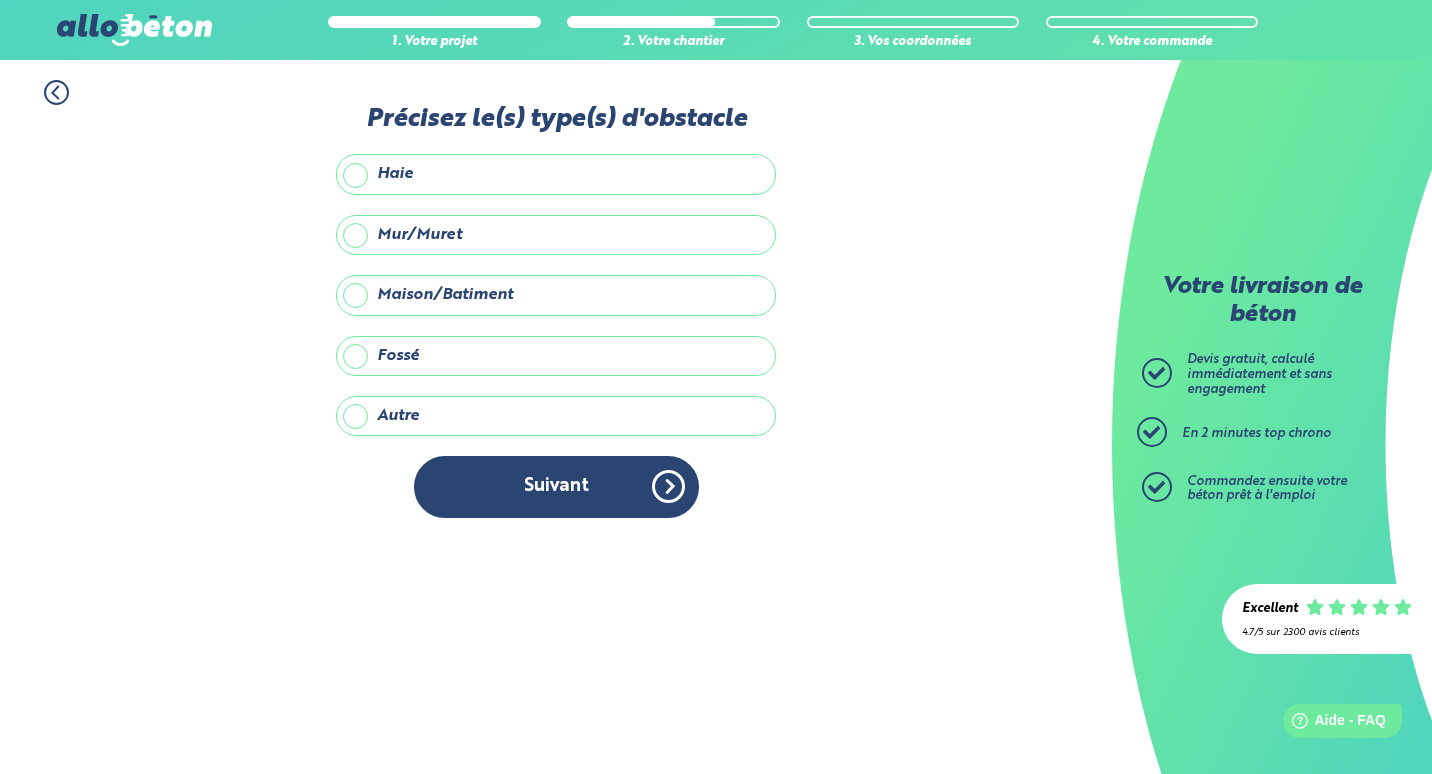 click on "Autre" at bounding box center (556, 416) 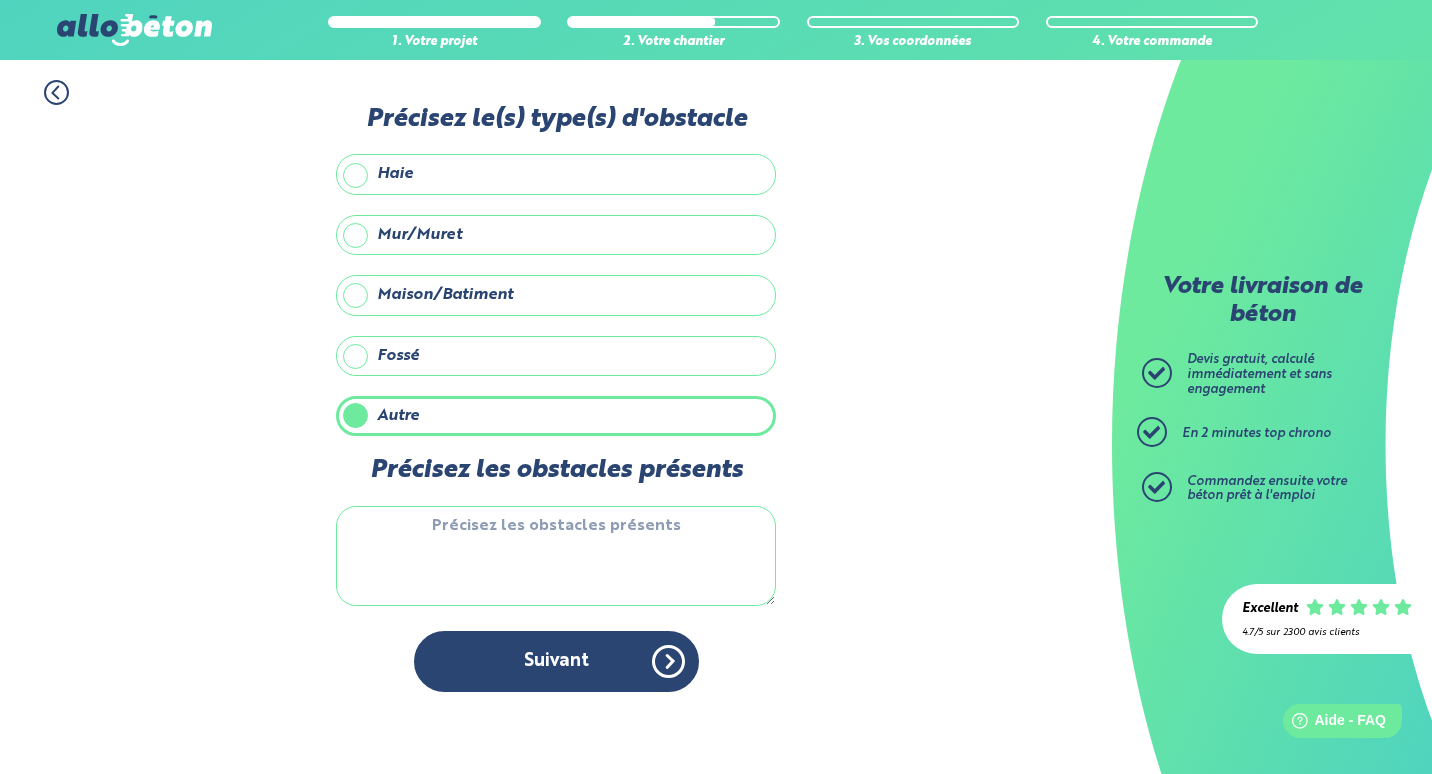 click on "Précisez les obstacles présents" at bounding box center [556, 556] 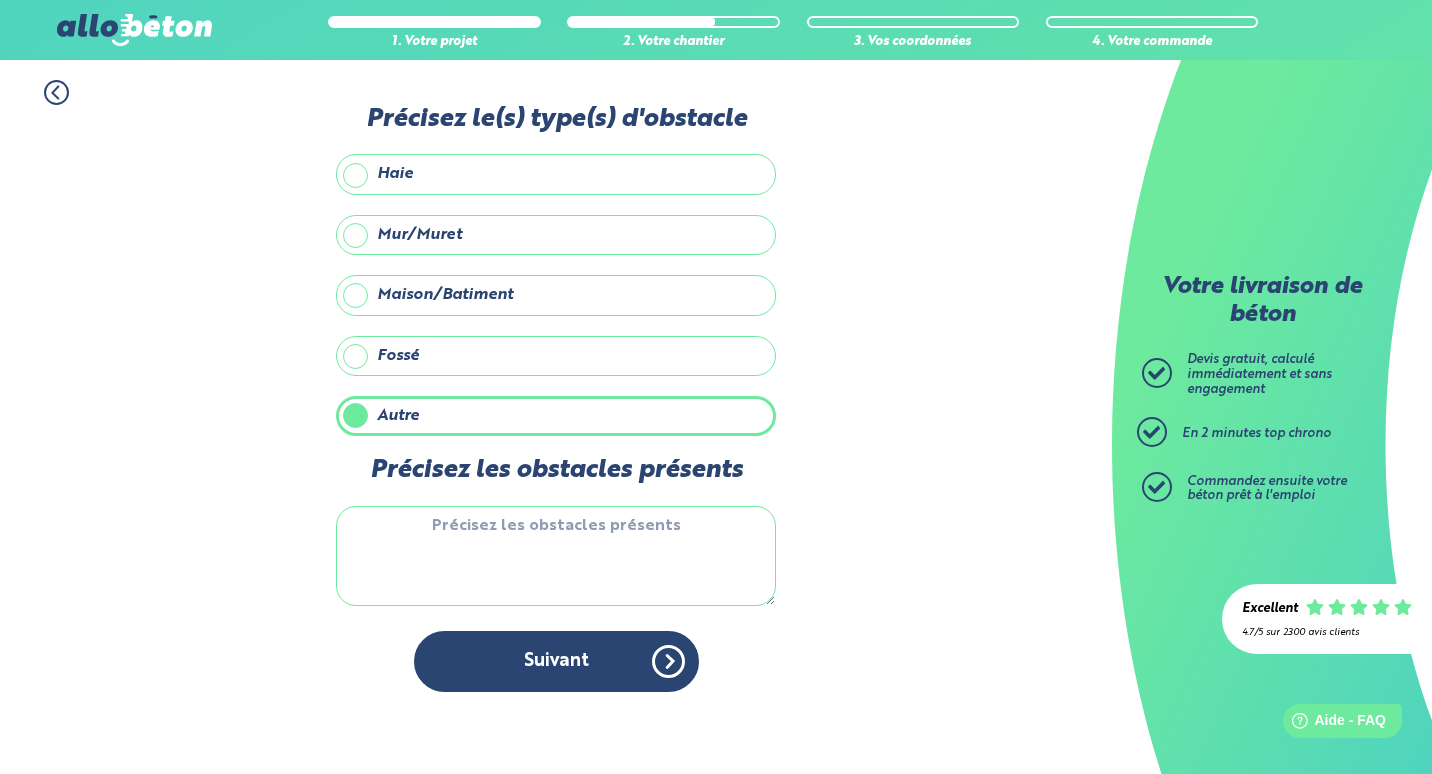 click on "Autre" at bounding box center [556, 416] 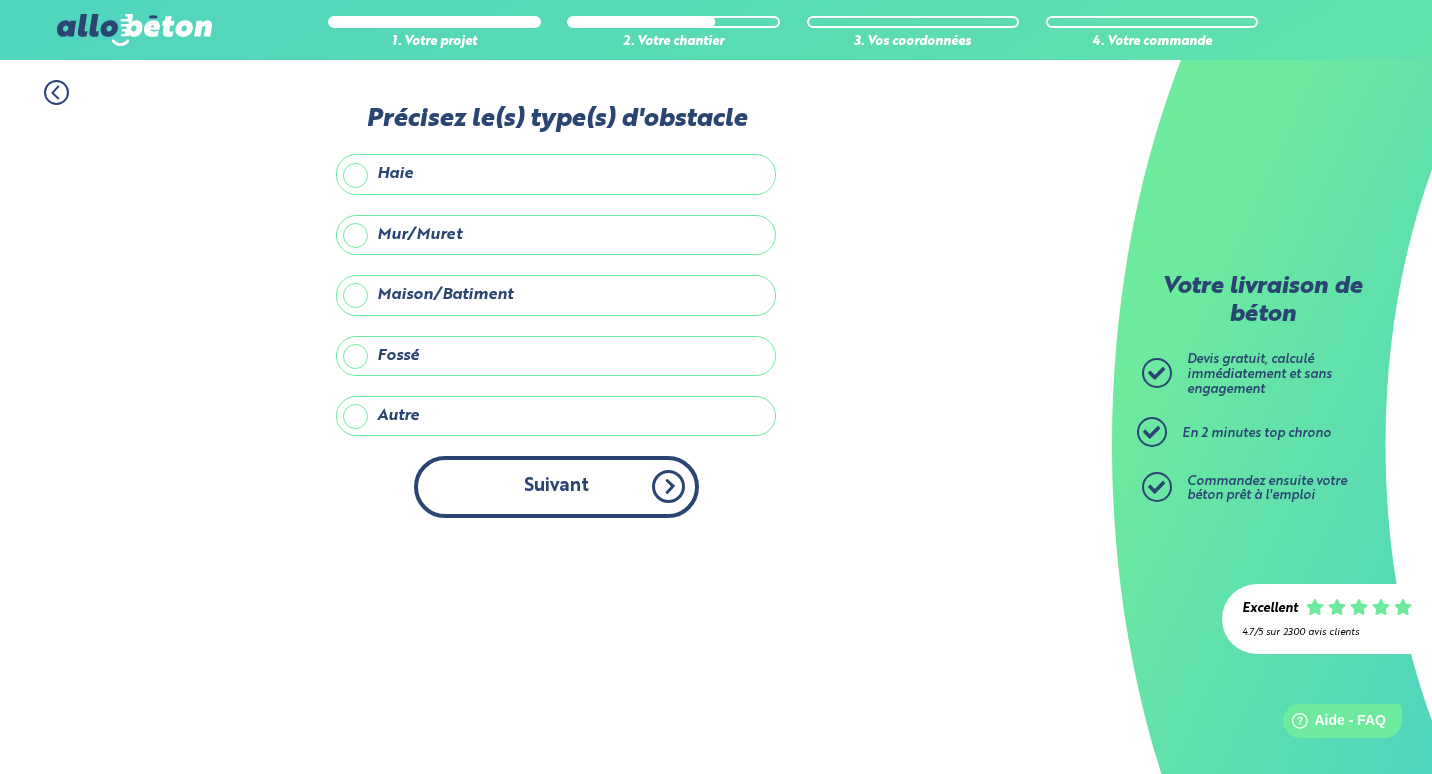 click on "Suivant" at bounding box center (556, 486) 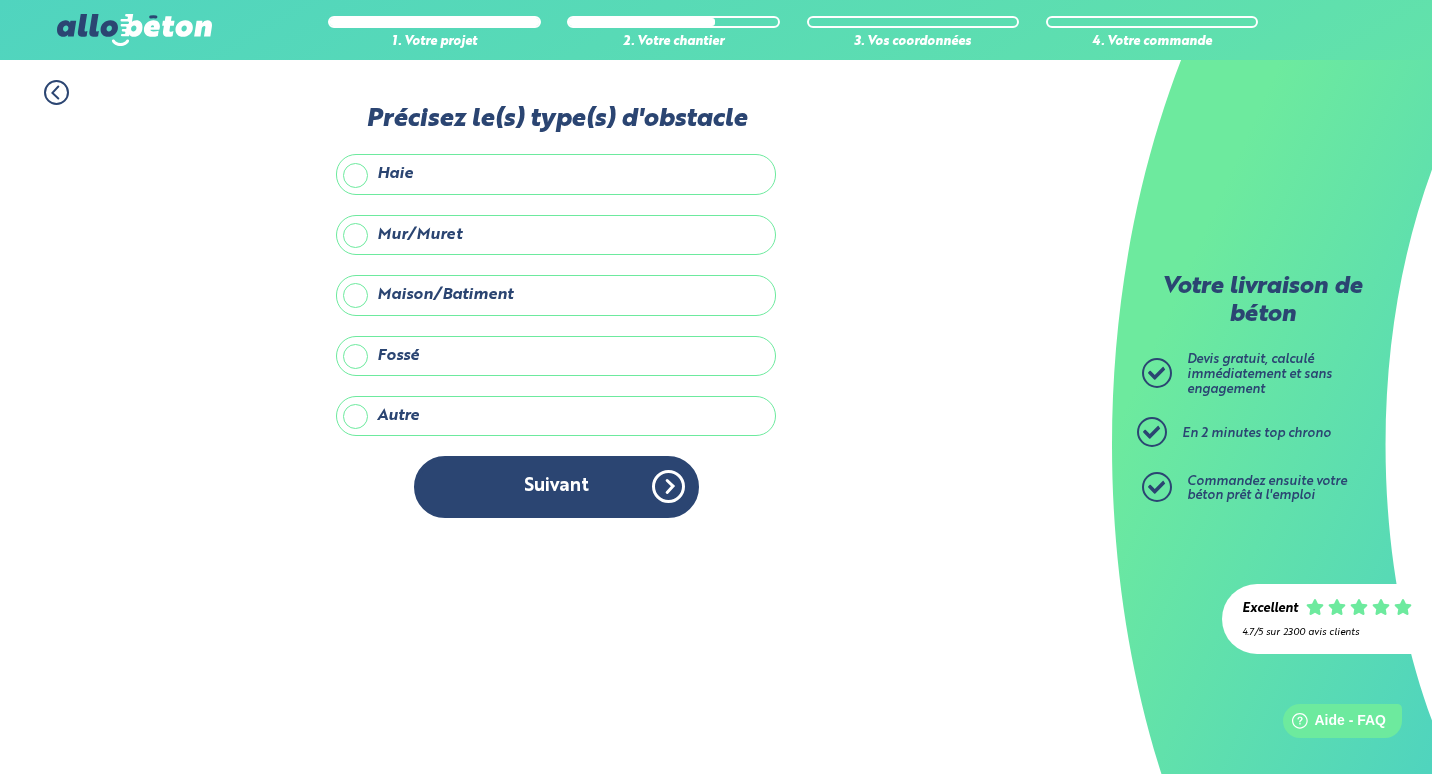 click on "Autre" at bounding box center (556, 416) 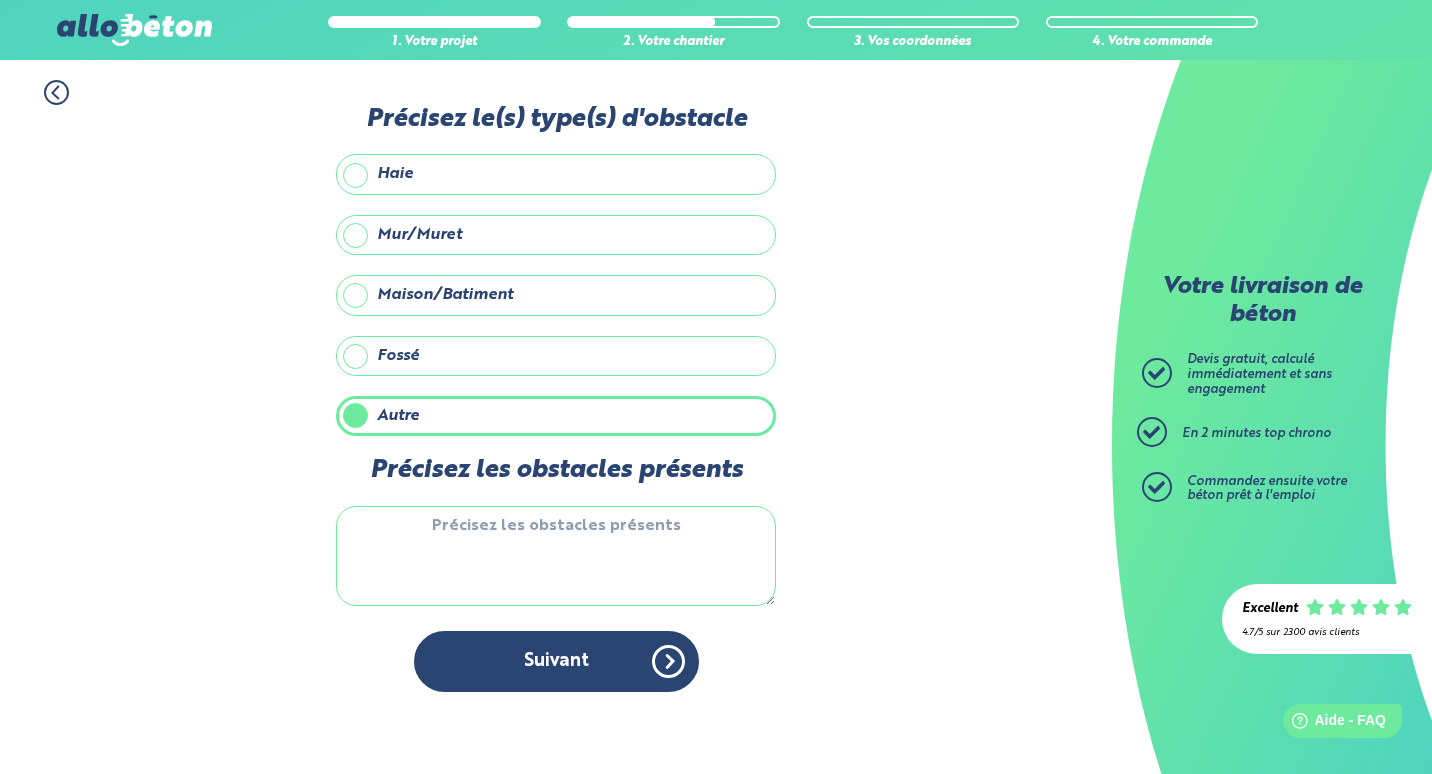click on "Précisez les obstacles présents" at bounding box center [556, 556] 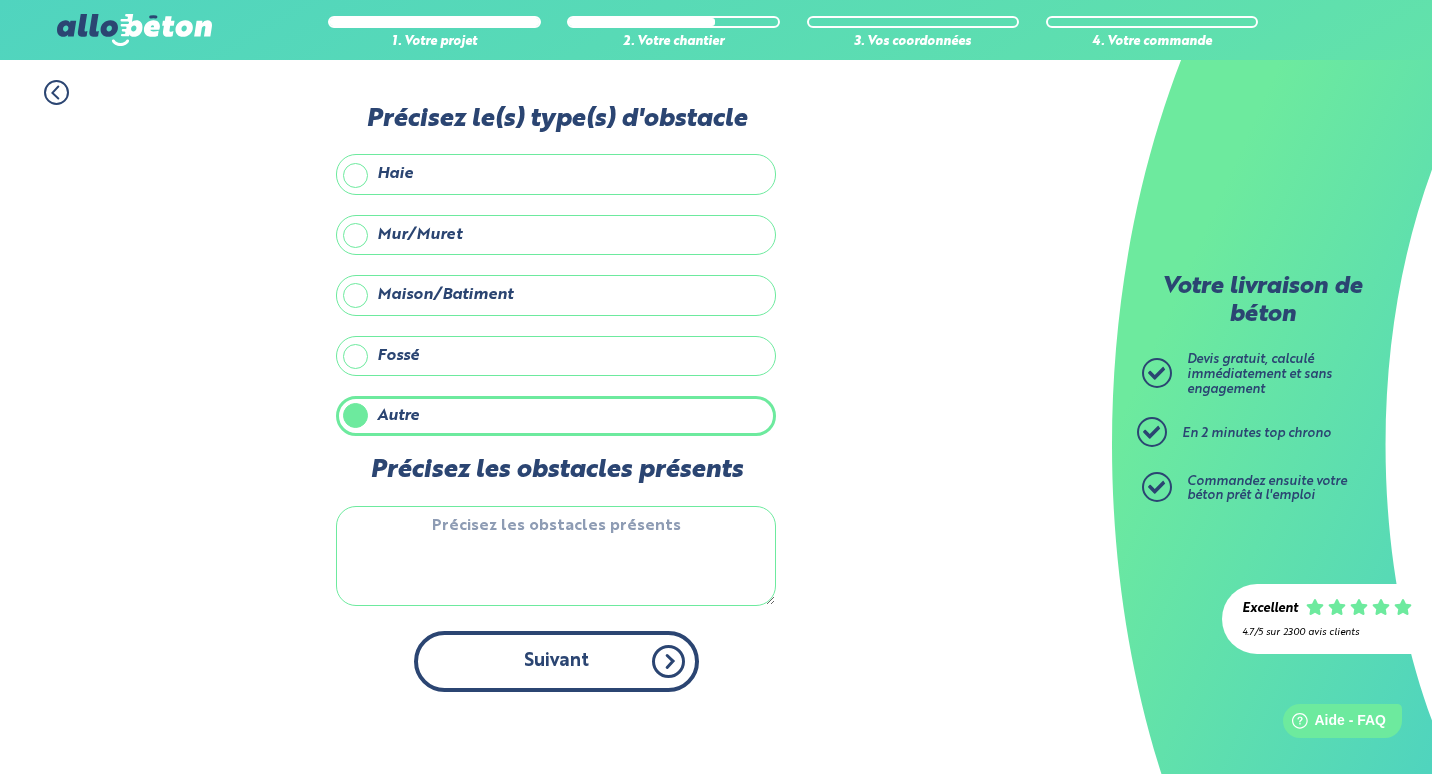 click on "Suivant" at bounding box center [556, 661] 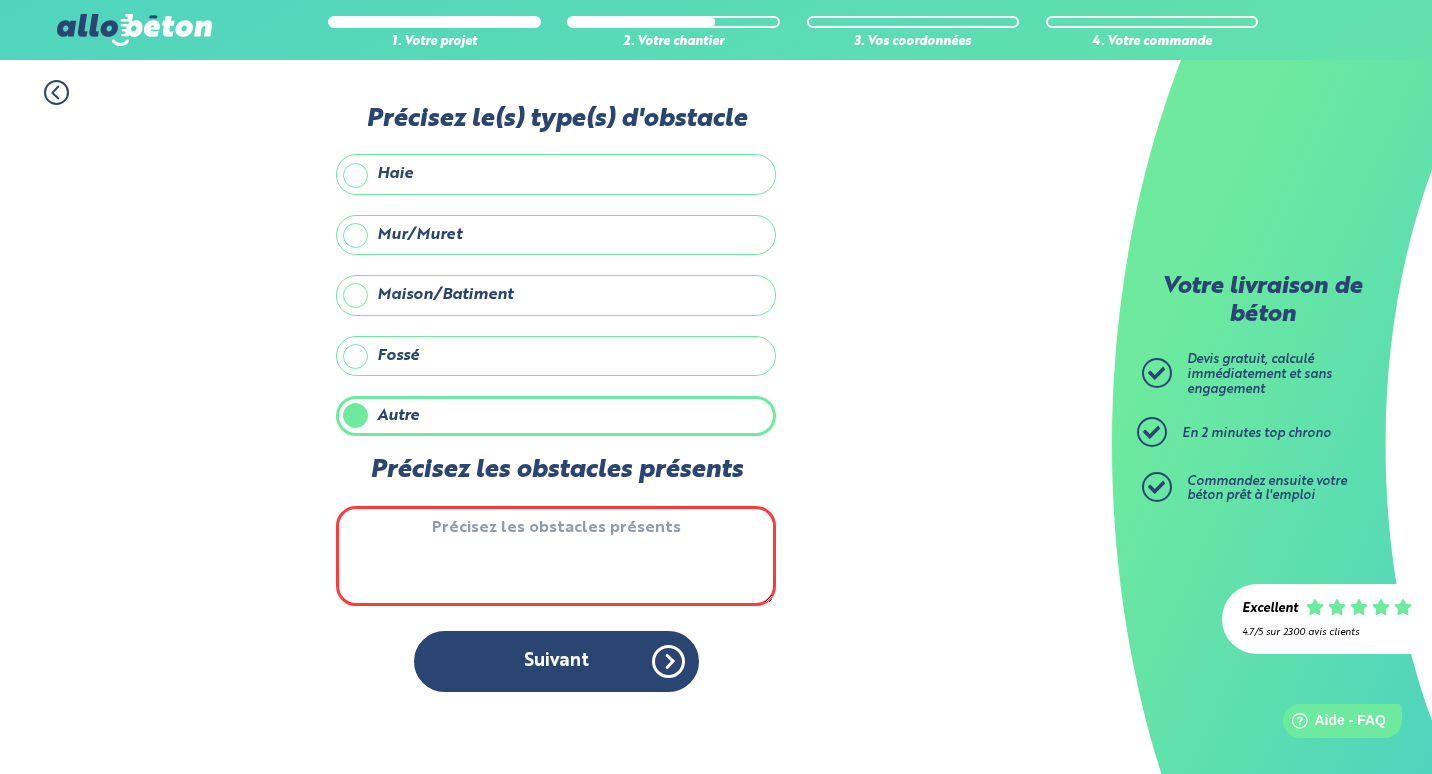click on "Autre" at bounding box center [556, 416] 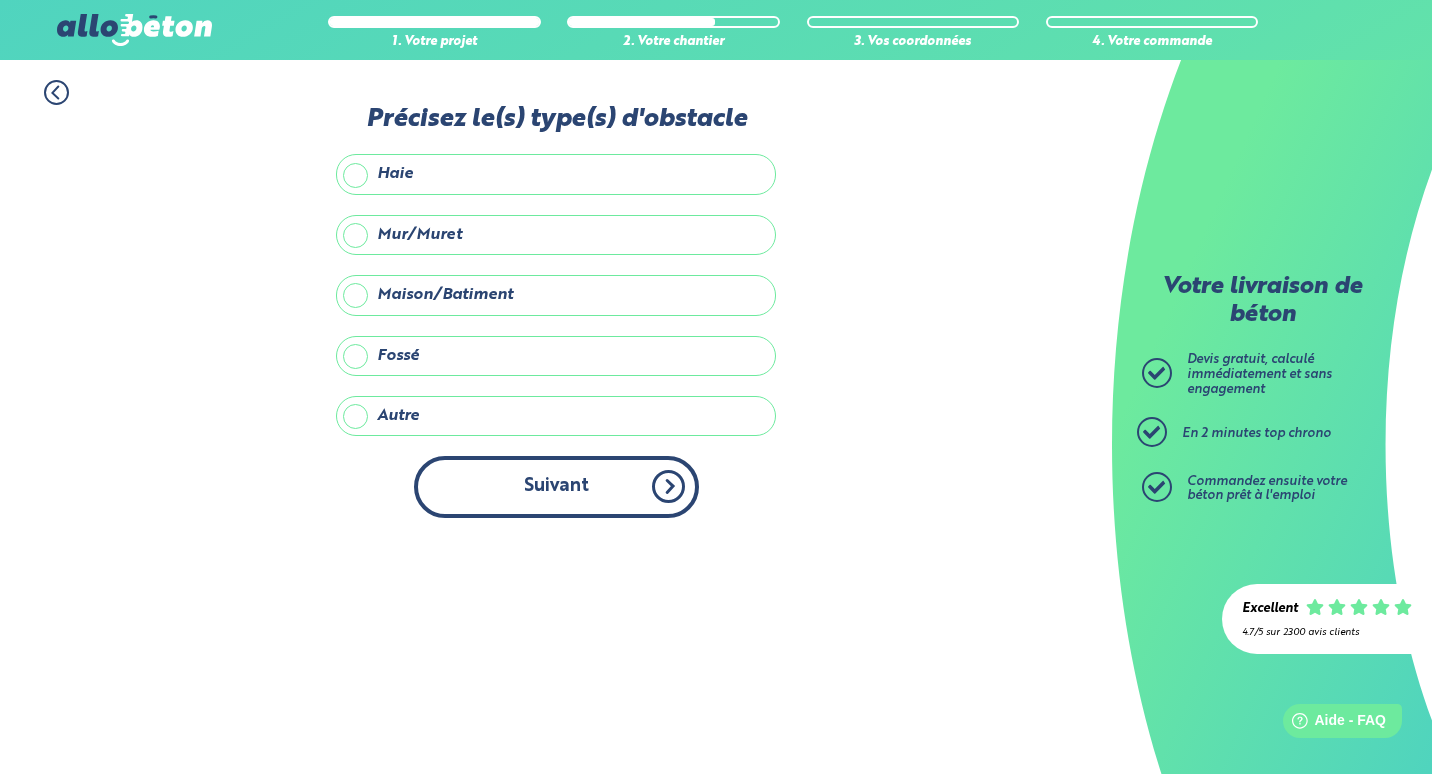 click on "Suivant" at bounding box center (556, 486) 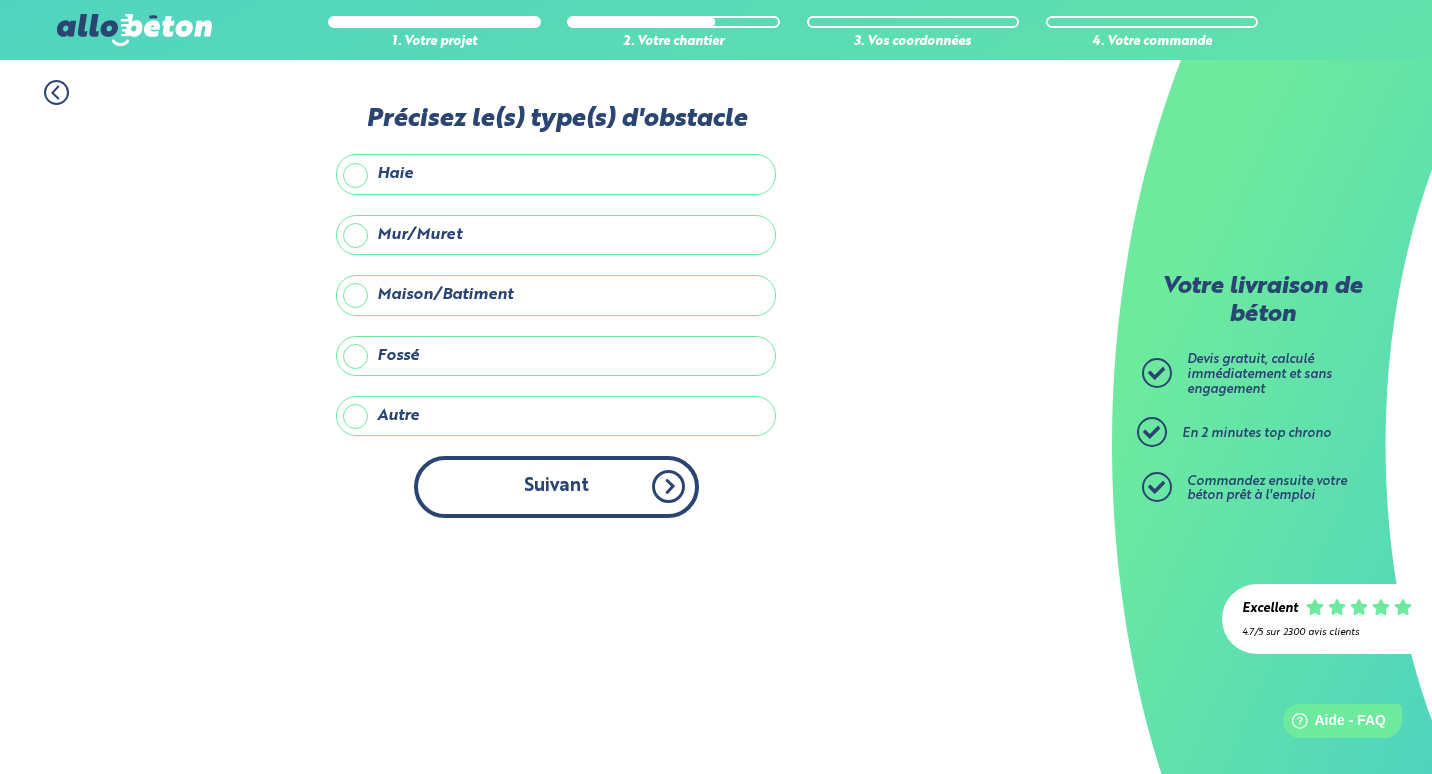 click on "Suivant" at bounding box center (556, 486) 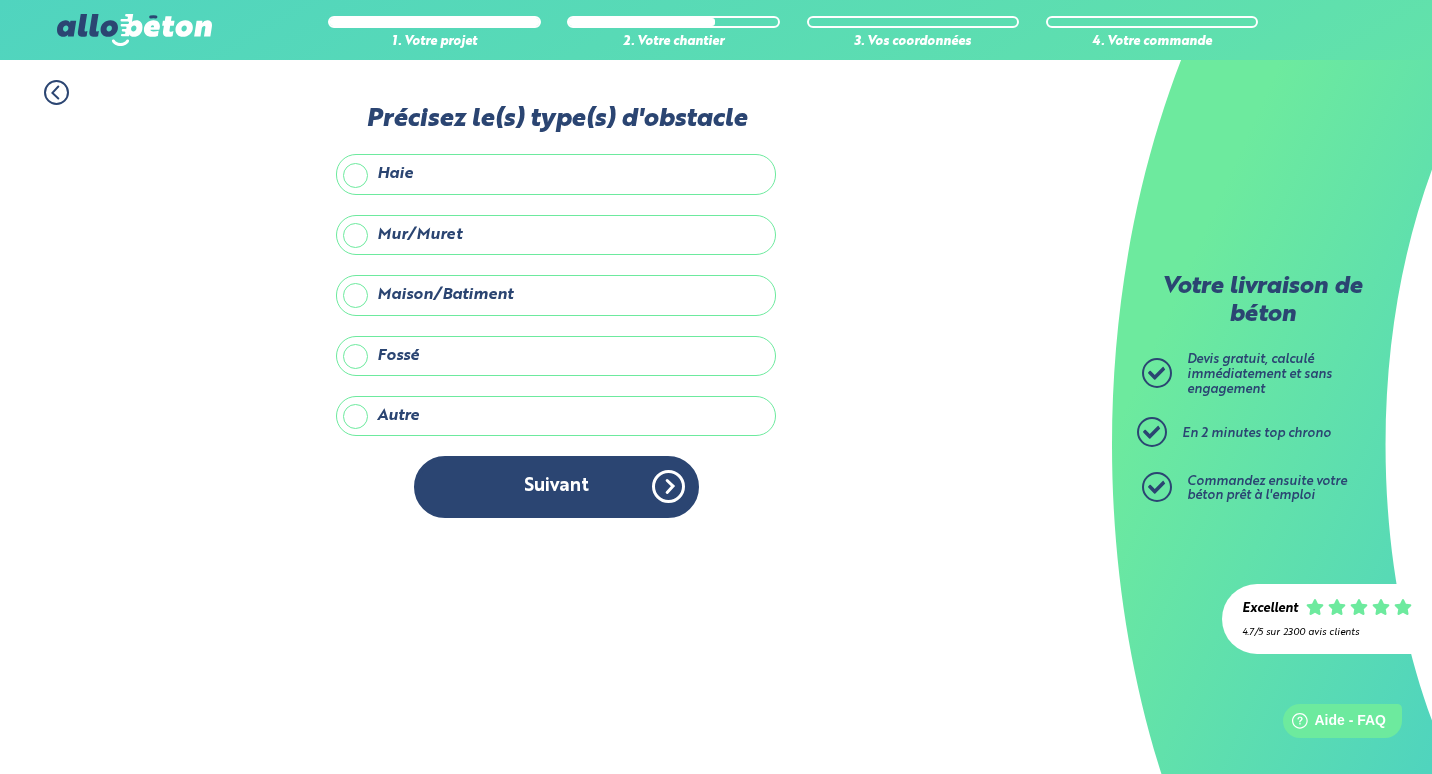 click on "Haie" at bounding box center (556, 174) 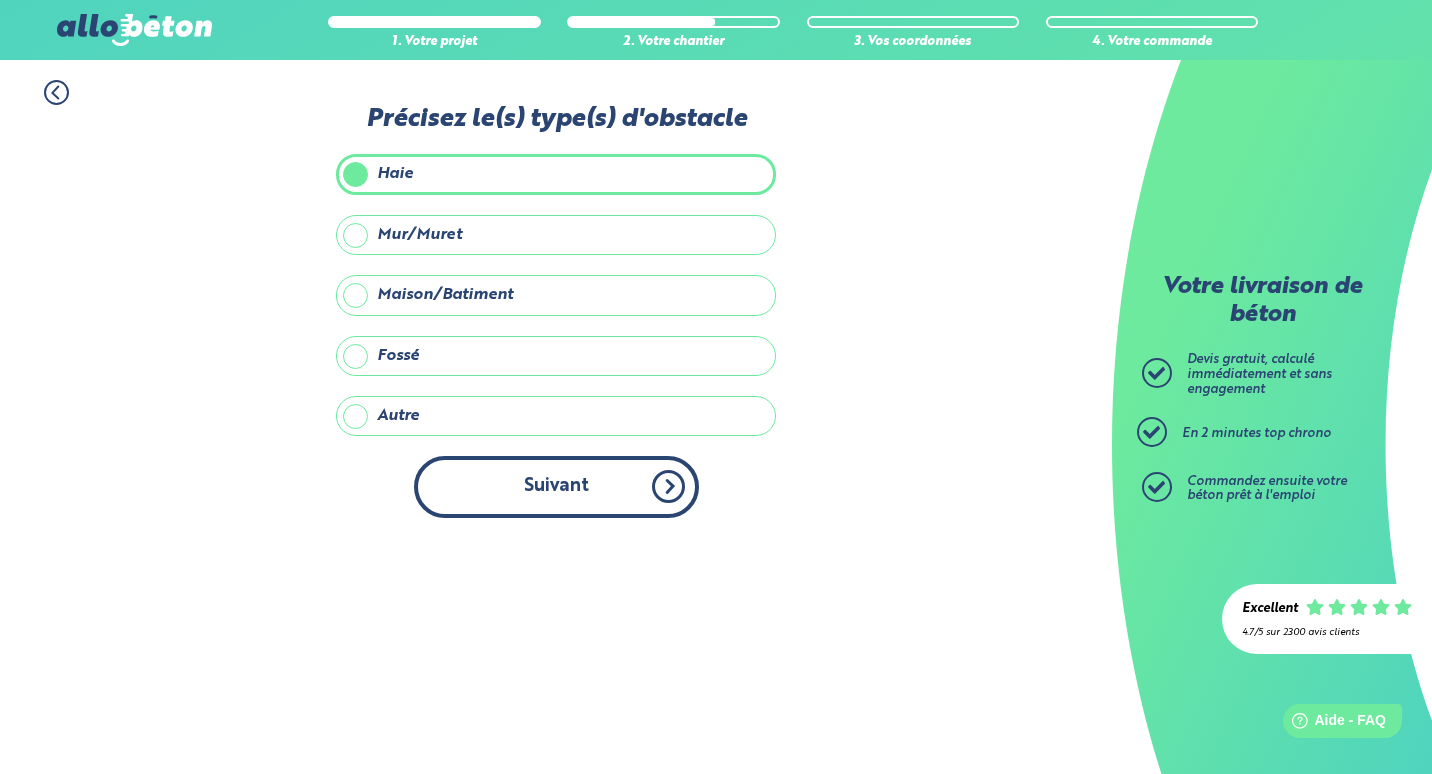 click on "Suivant" at bounding box center [556, 486] 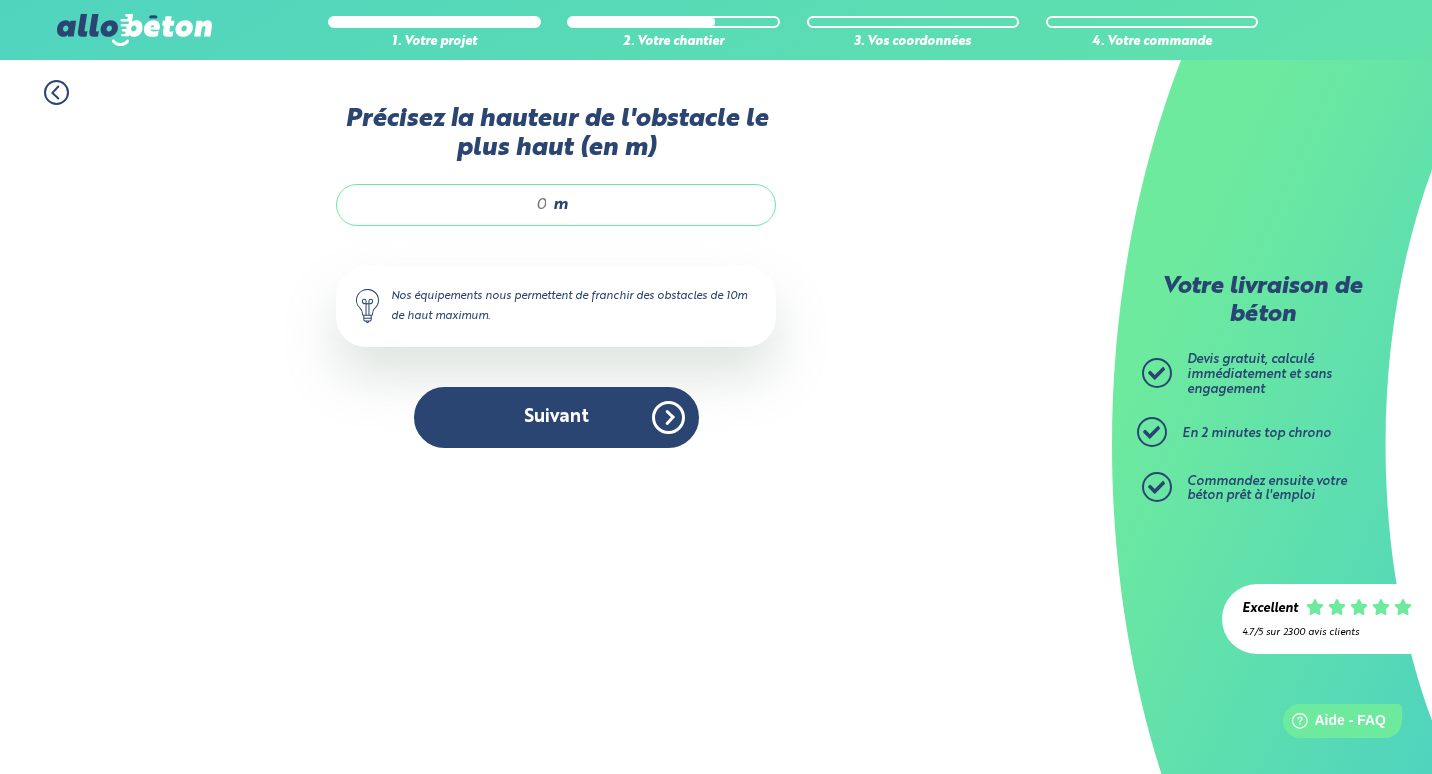 click on "m" at bounding box center (556, 205) 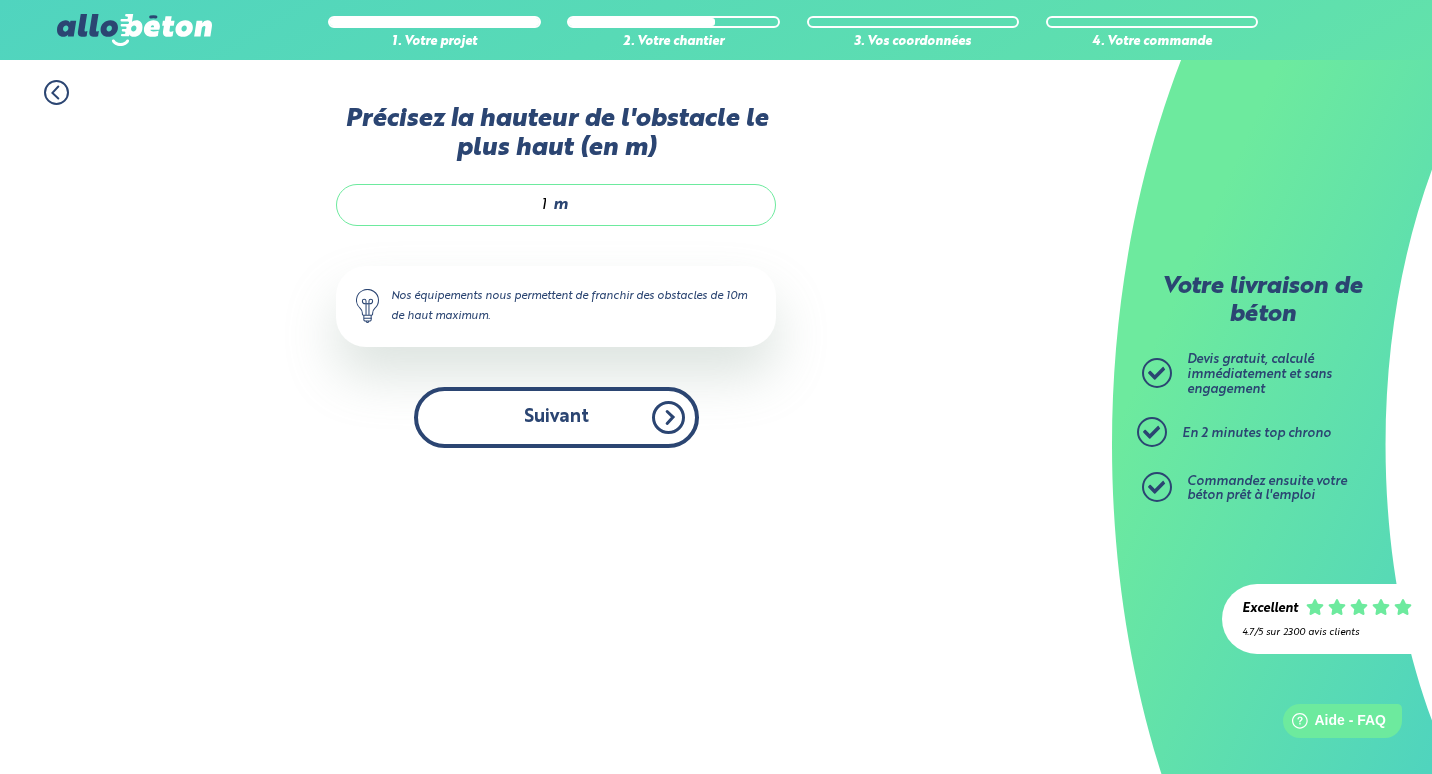 type on "1" 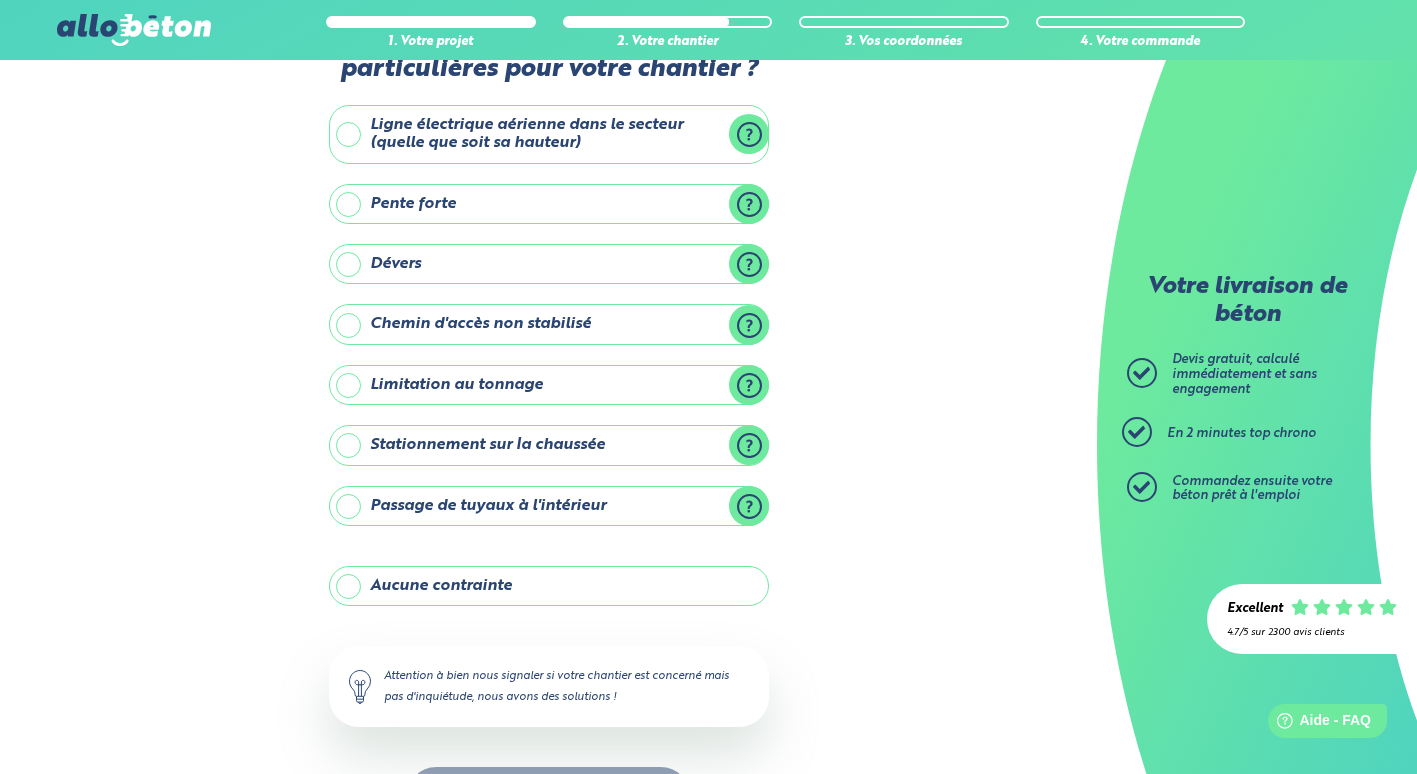 scroll, scrollTop: 100, scrollLeft: 0, axis: vertical 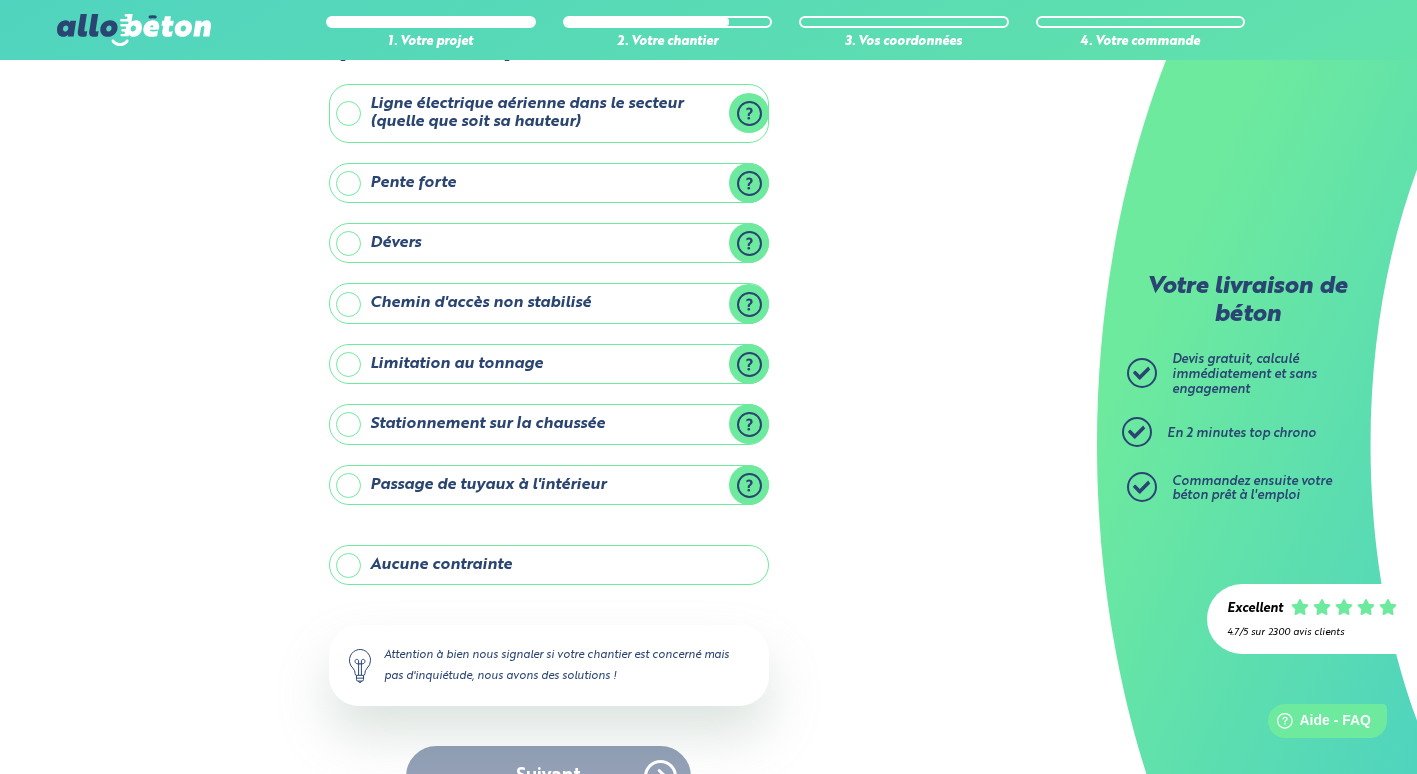 click on "Aucune contrainte" at bounding box center (549, 565) 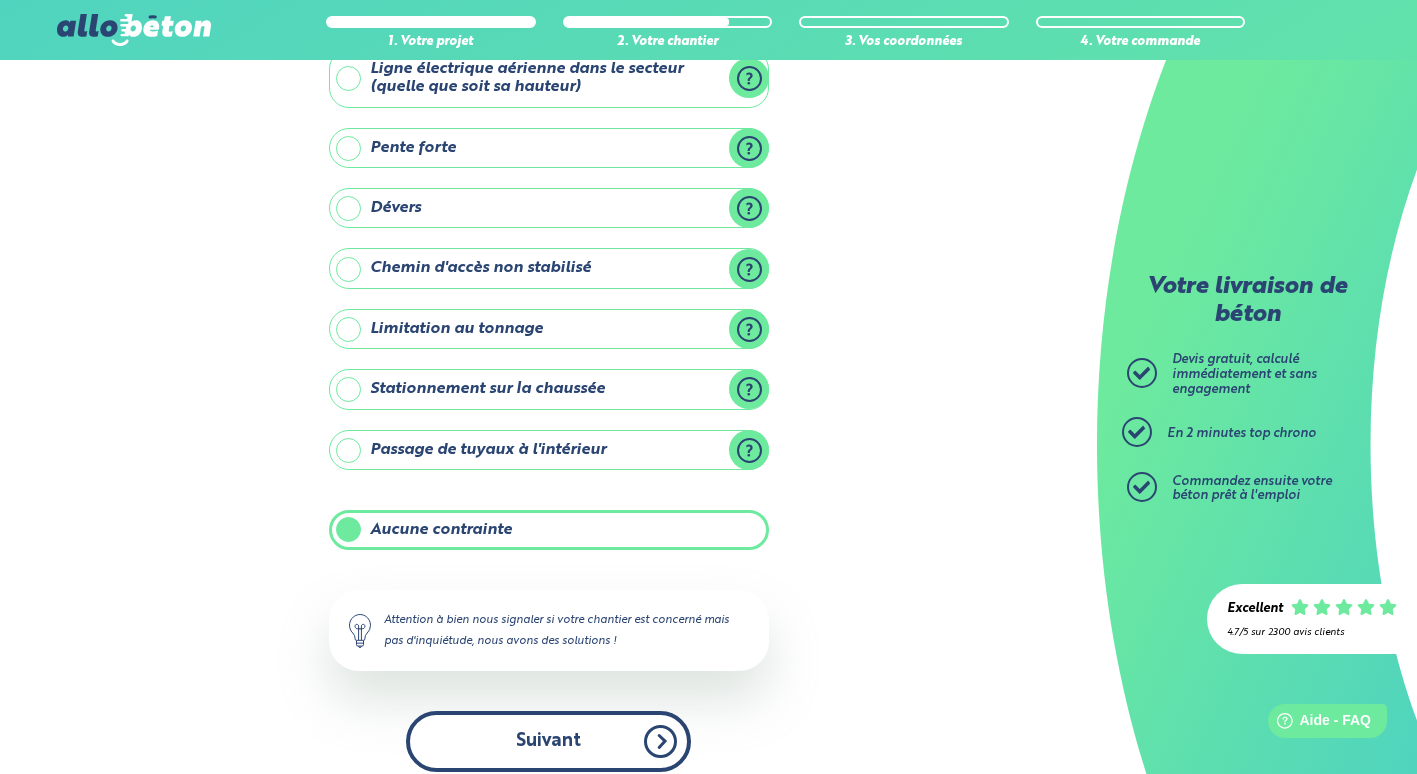 scroll, scrollTop: 153, scrollLeft: 0, axis: vertical 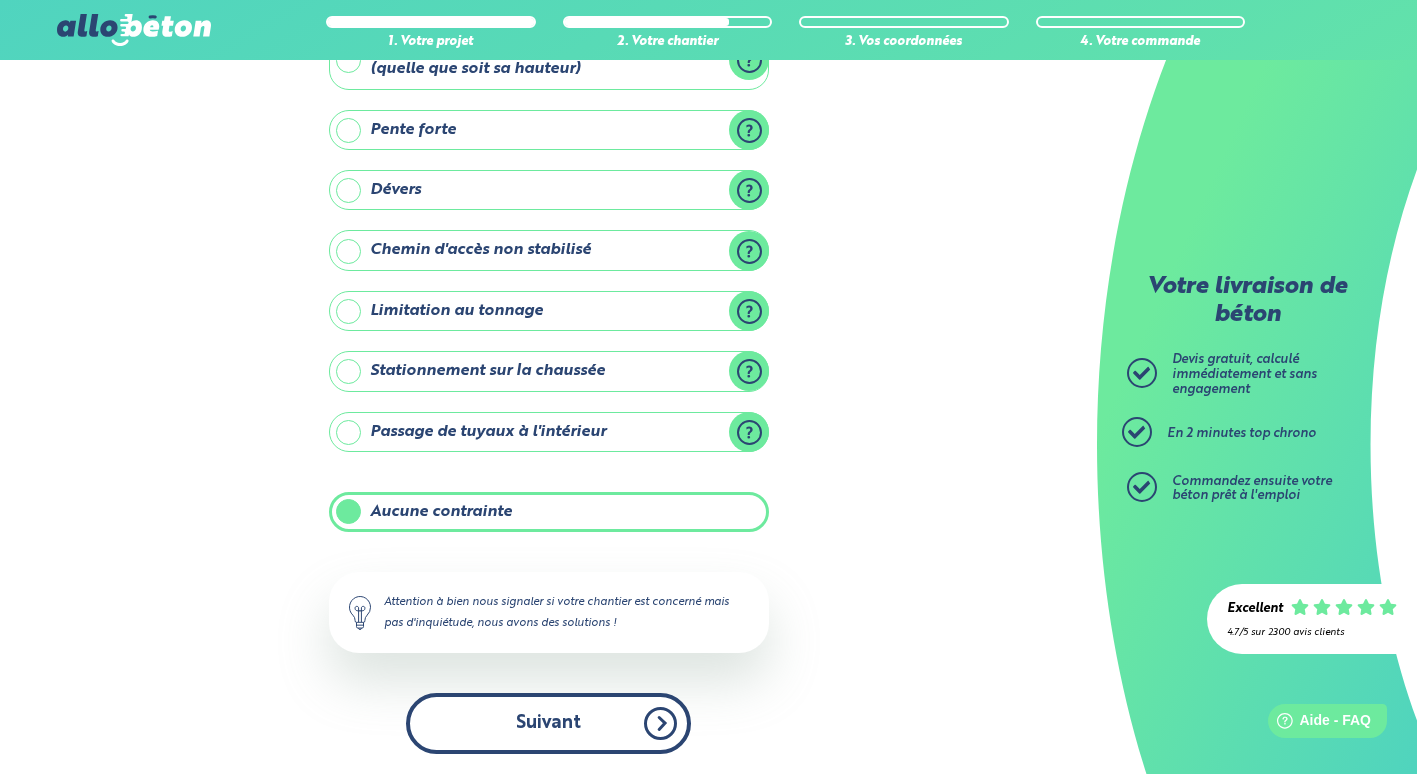 click on "Suivant" at bounding box center [548, 723] 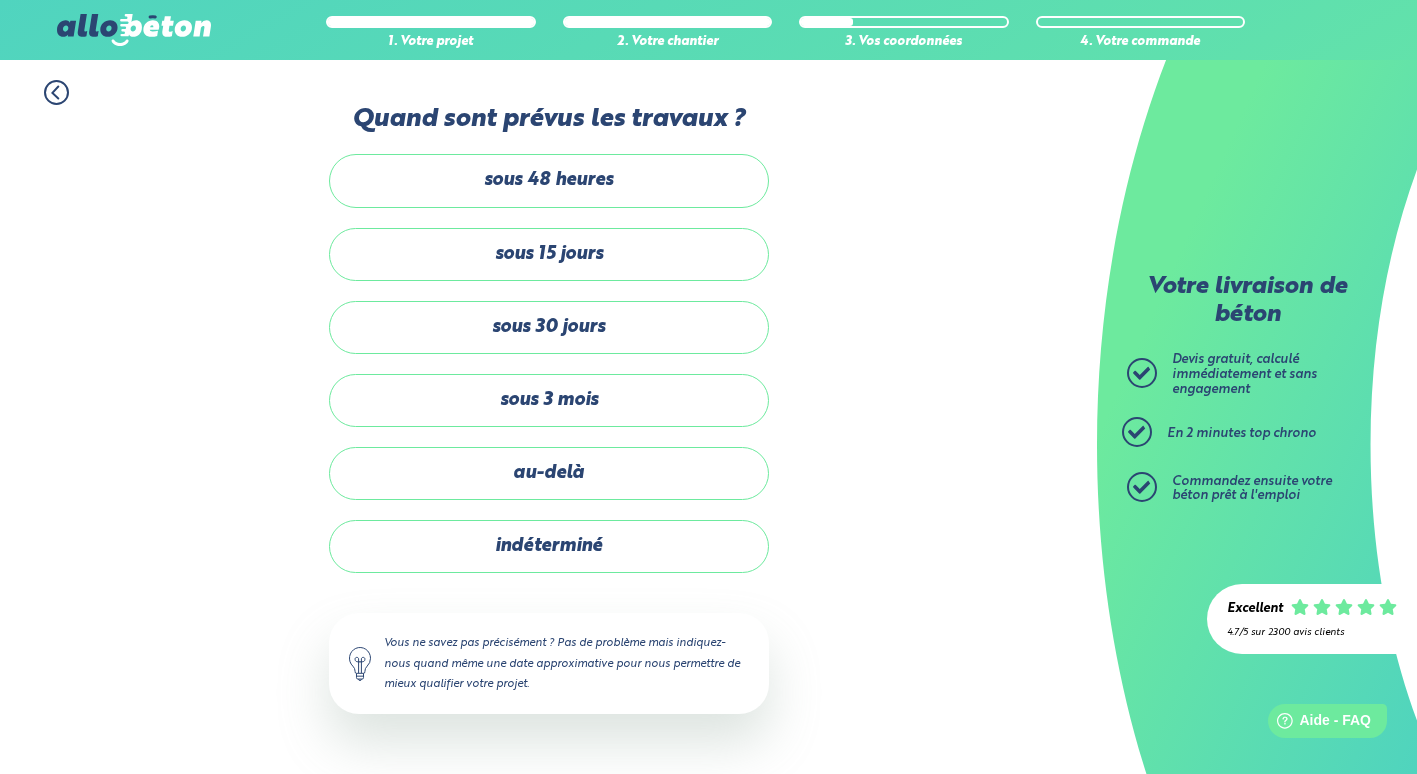 scroll, scrollTop: 0, scrollLeft: 0, axis: both 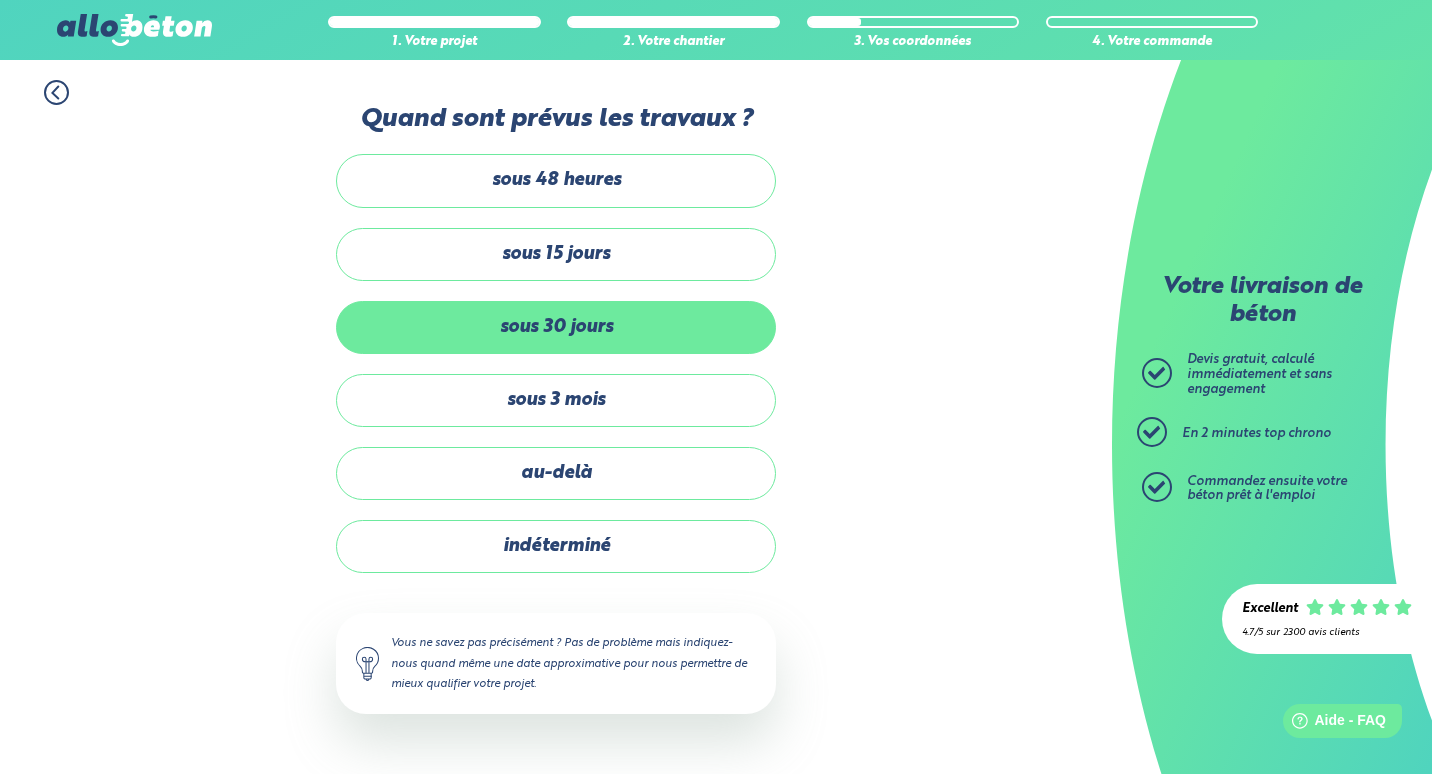click on "sous 30 jours" at bounding box center [556, 327] 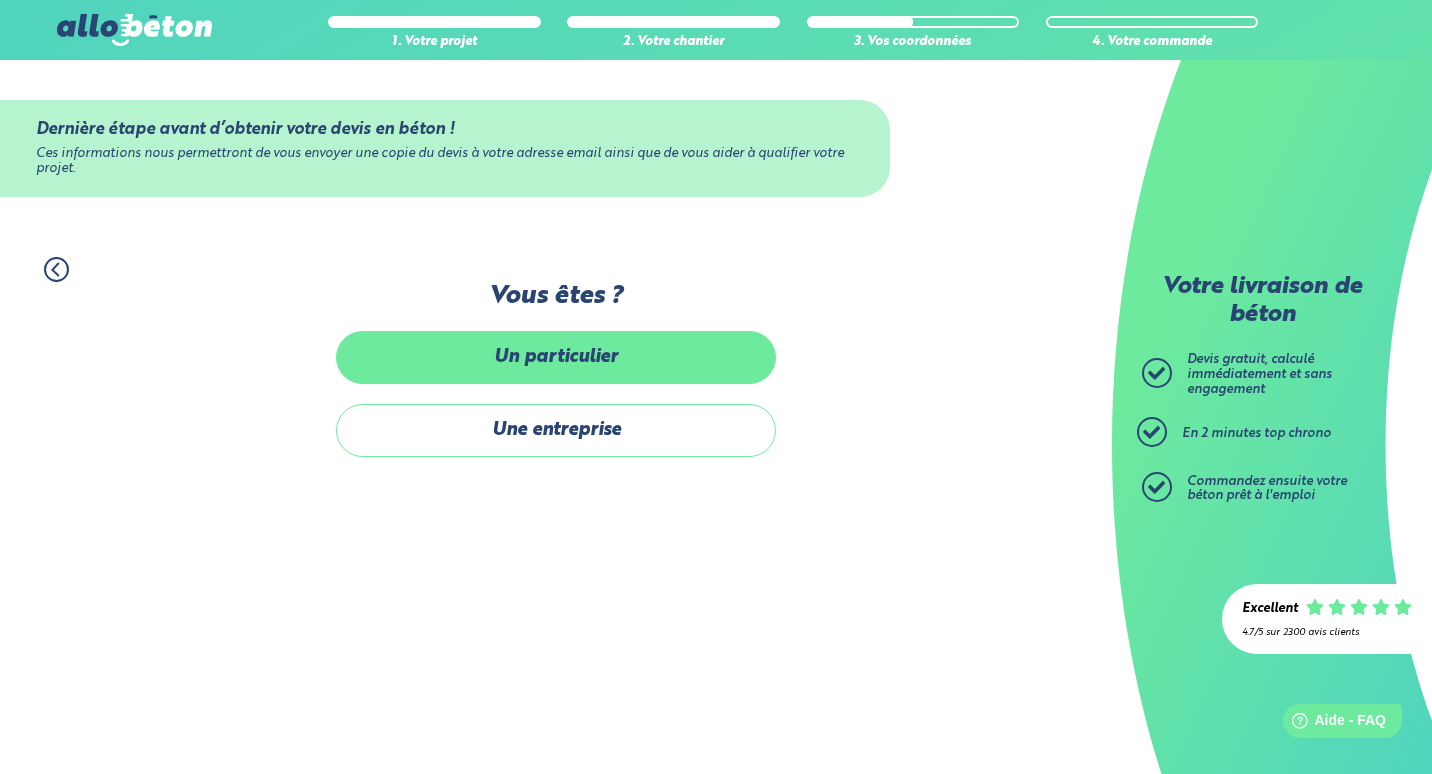 click on "Un particulier" at bounding box center [556, 357] 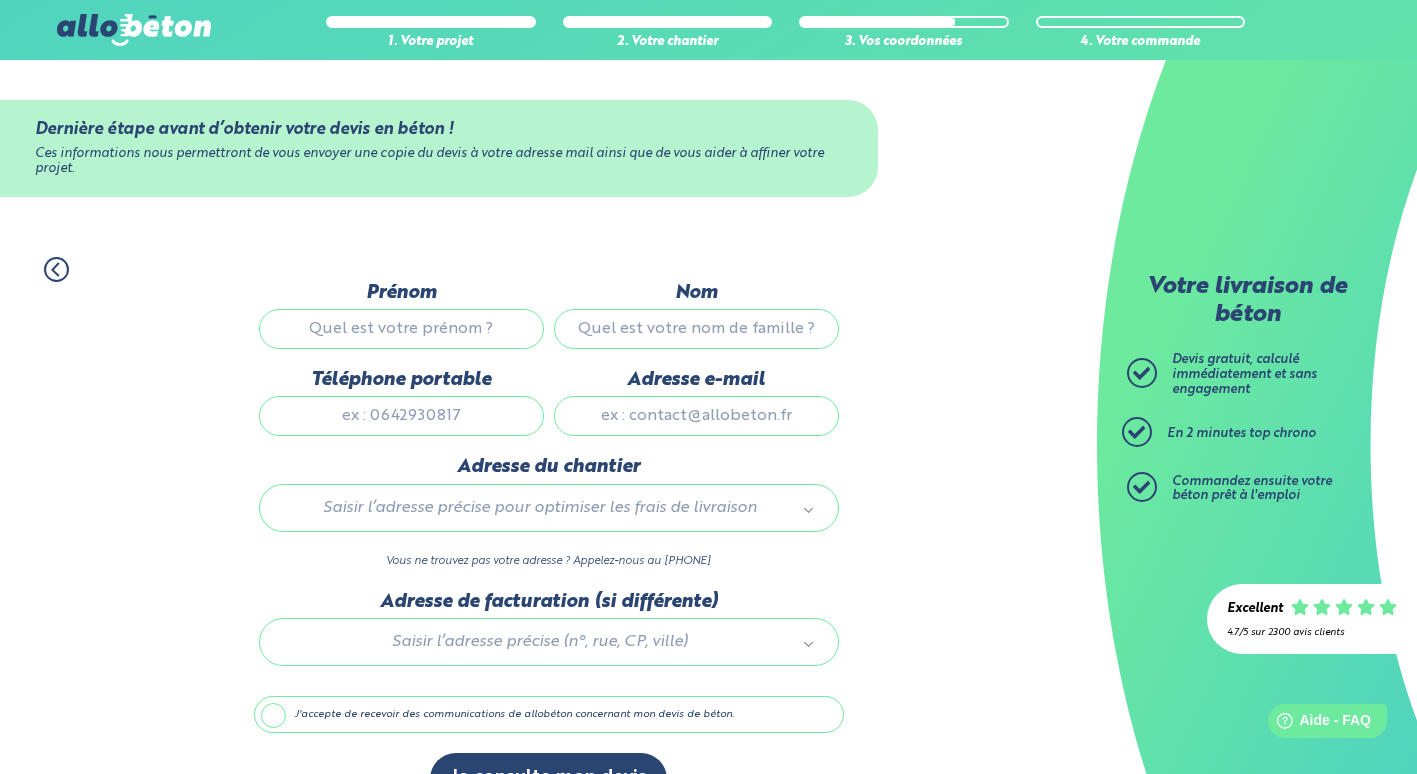 click on "Prénom" at bounding box center (401, 329) 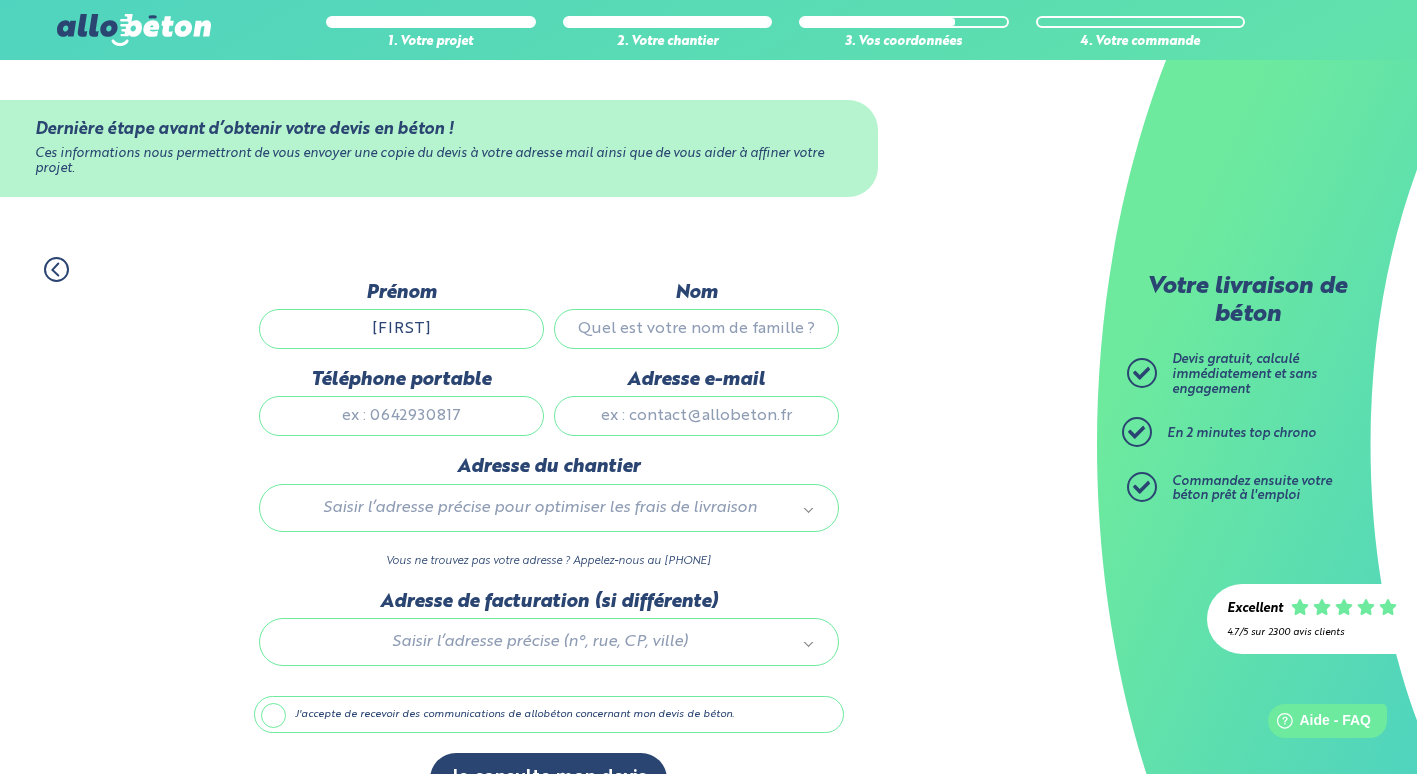 type on "[LAST]" 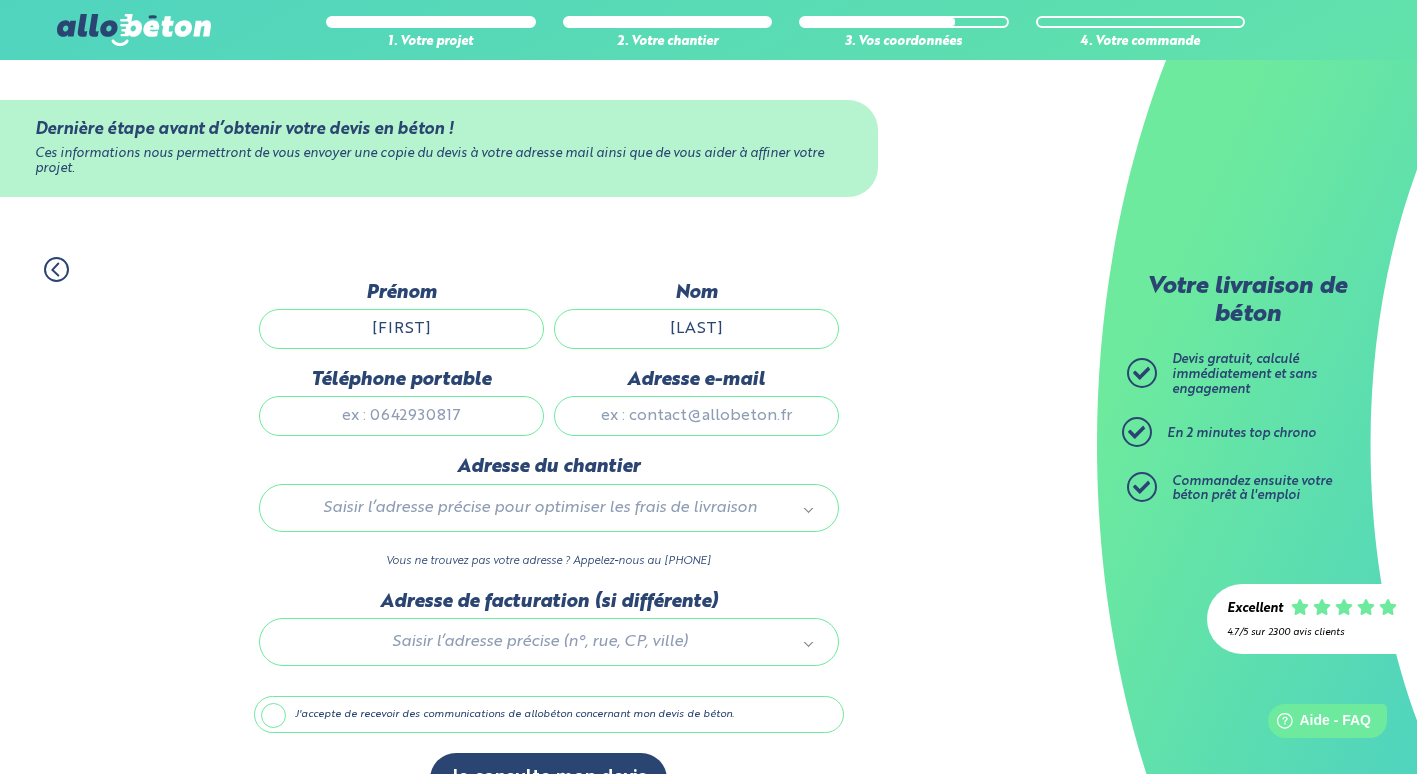 type on "[PHONE]" 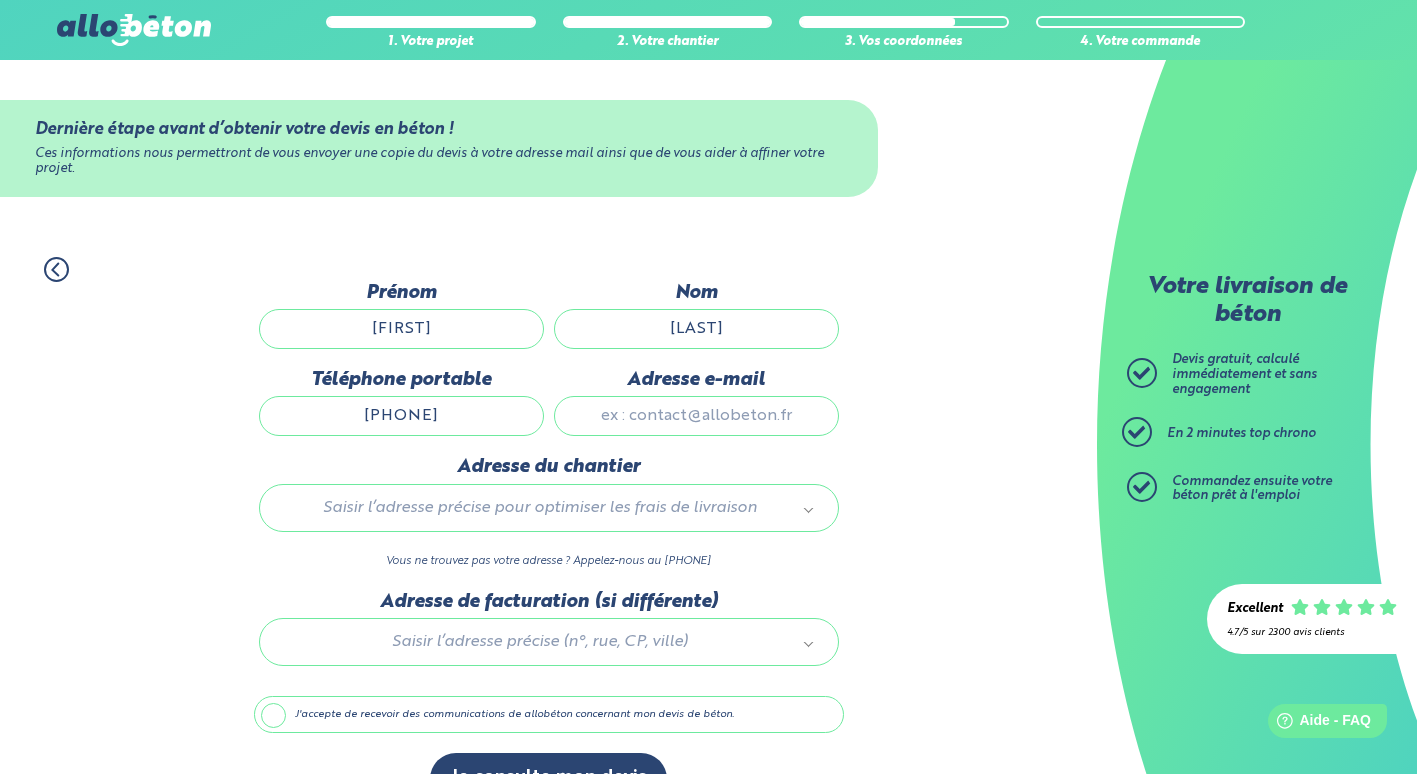 type on "[EMAIL]" 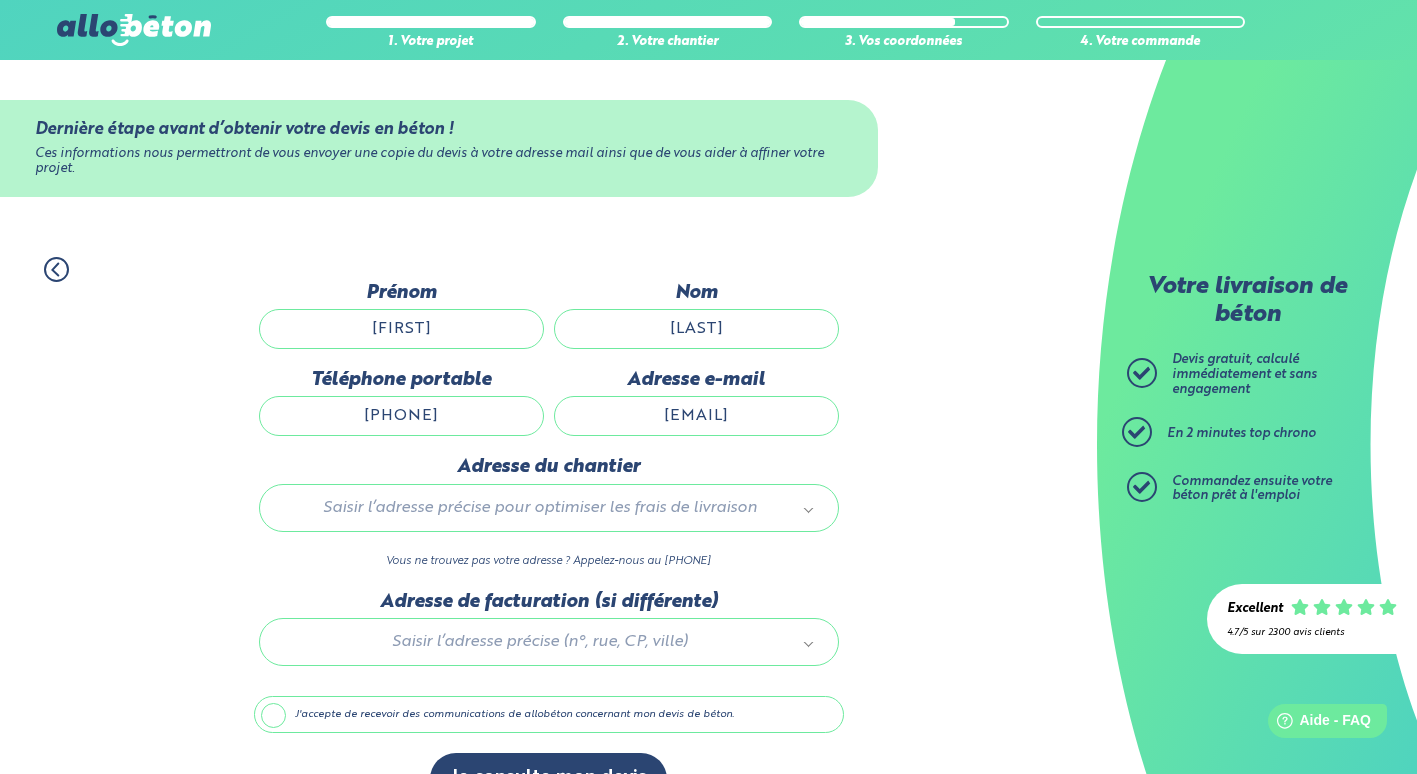 type 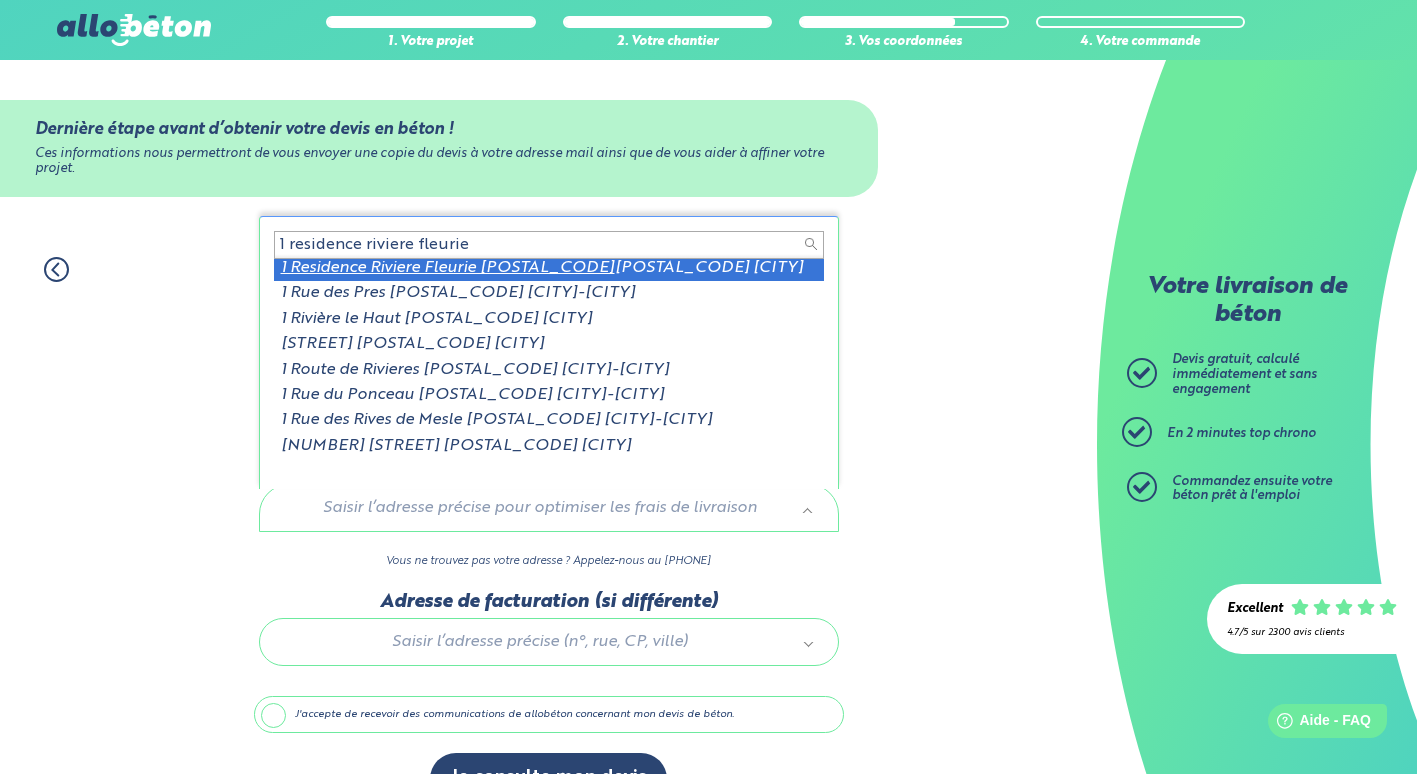 scroll, scrollTop: 0, scrollLeft: 0, axis: both 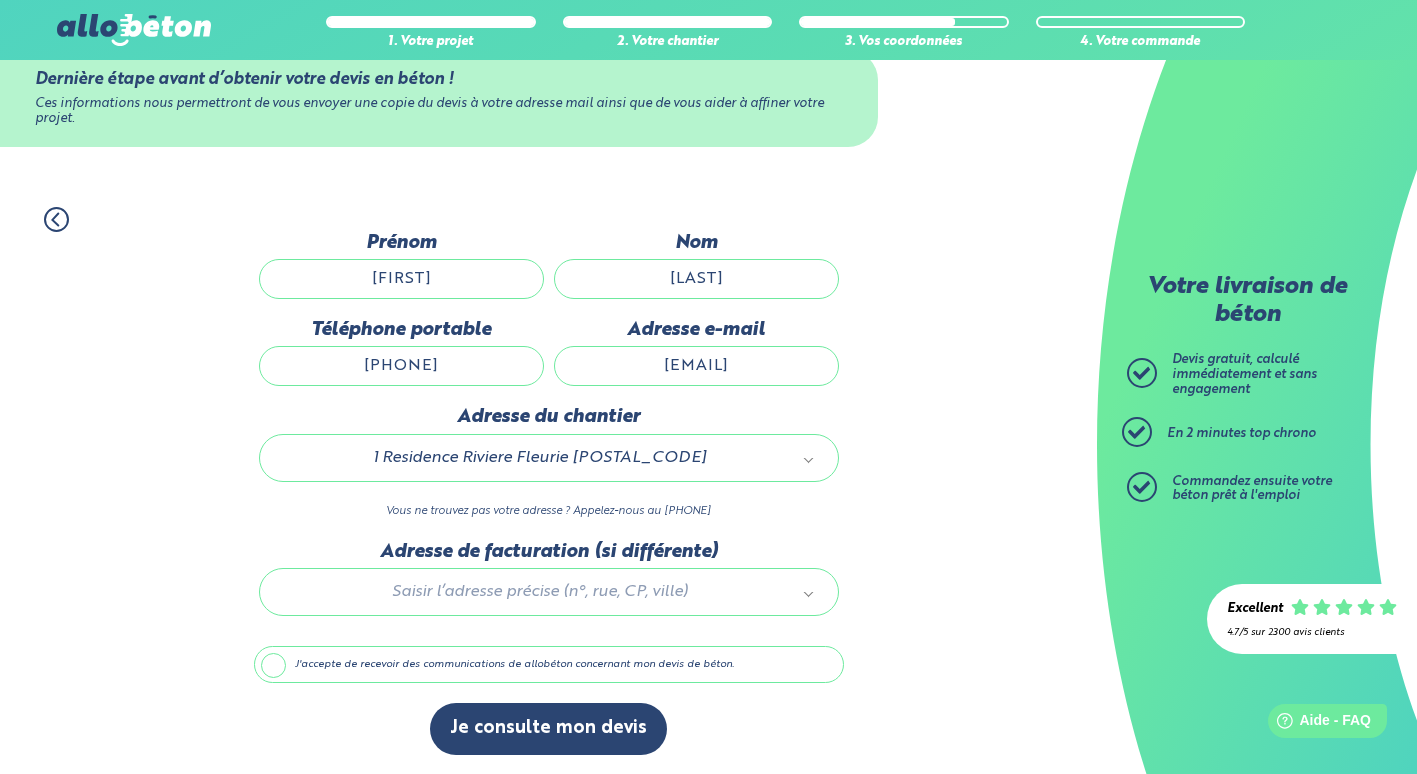 click on "J'accepte de recevoir des communications de allobéton concernant mon devis de béton." at bounding box center [549, 665] 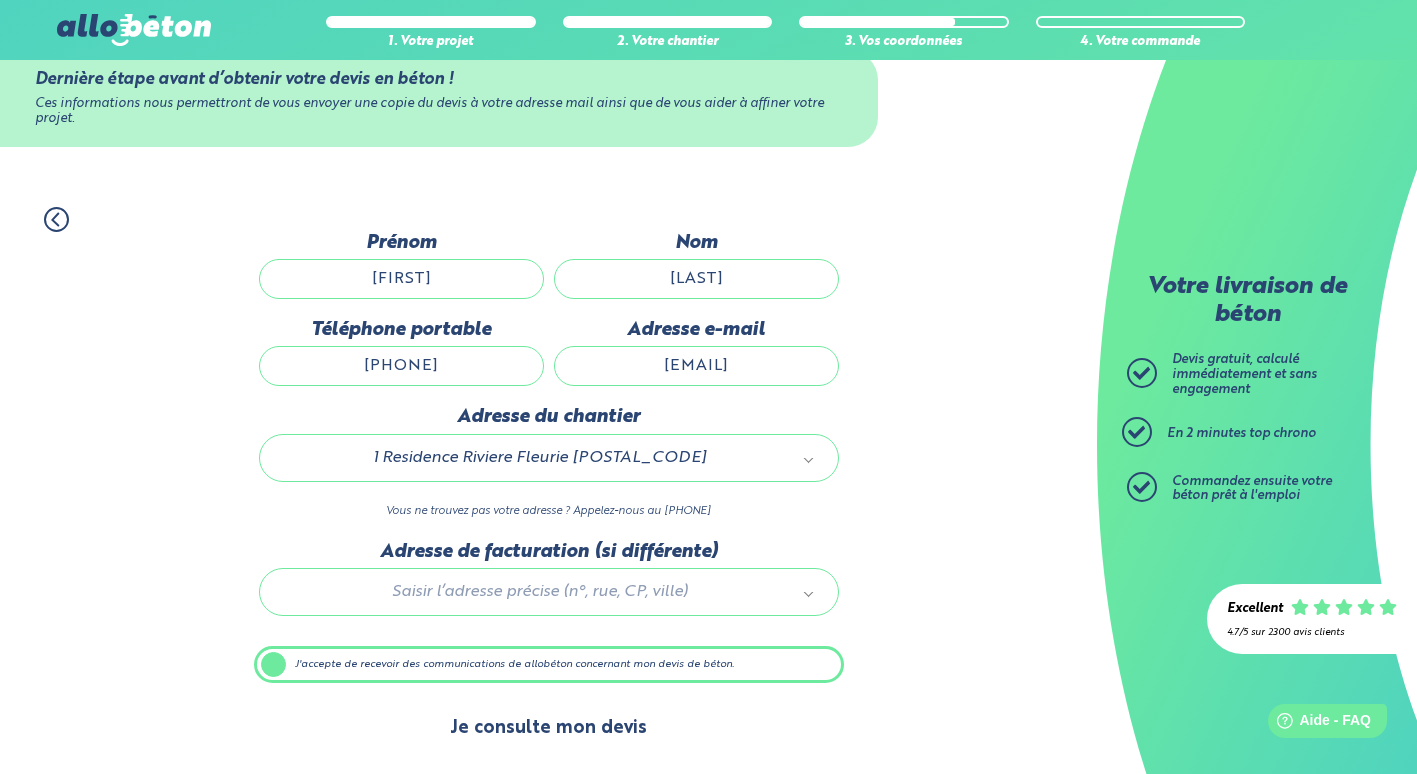 click on "Je consulte mon devis" at bounding box center (548, 728) 